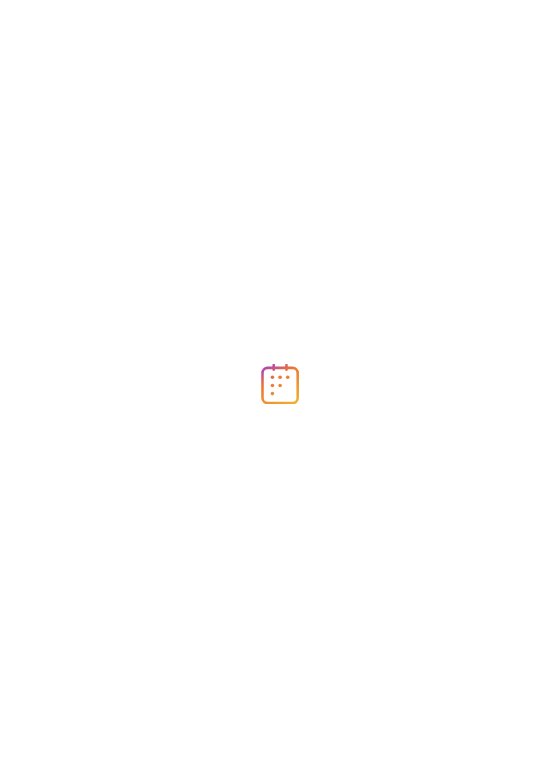 scroll, scrollTop: 0, scrollLeft: 0, axis: both 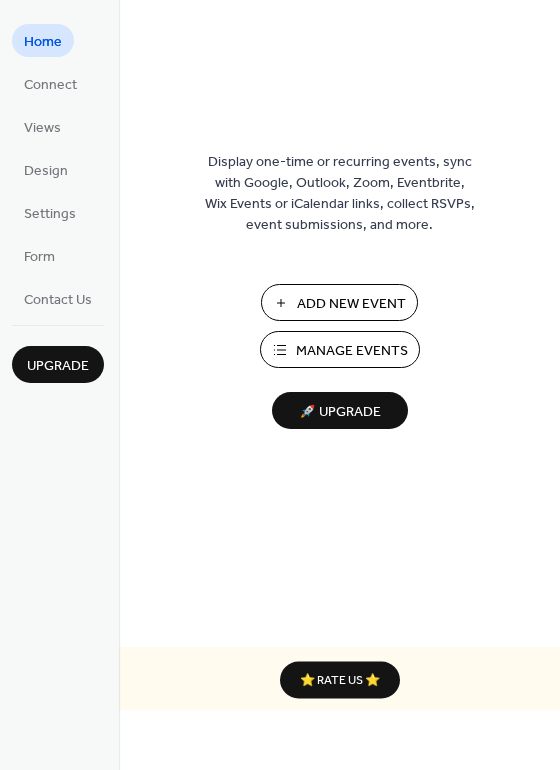 click on "Add New Event" at bounding box center (351, 304) 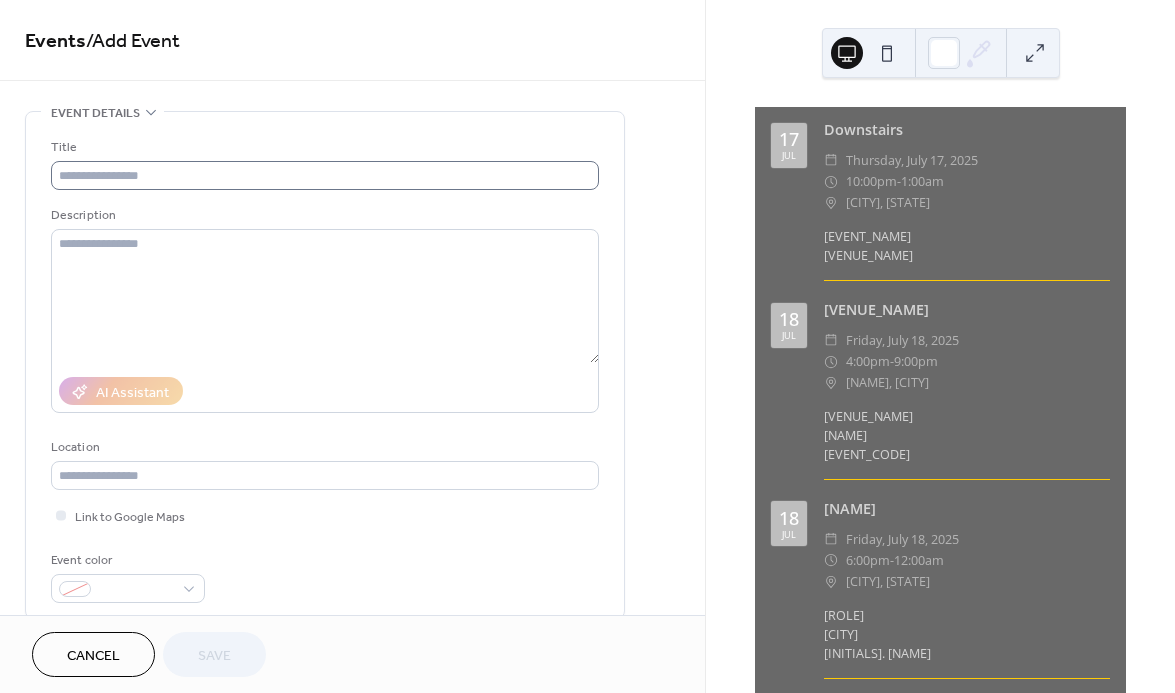 scroll, scrollTop: 0, scrollLeft: 0, axis: both 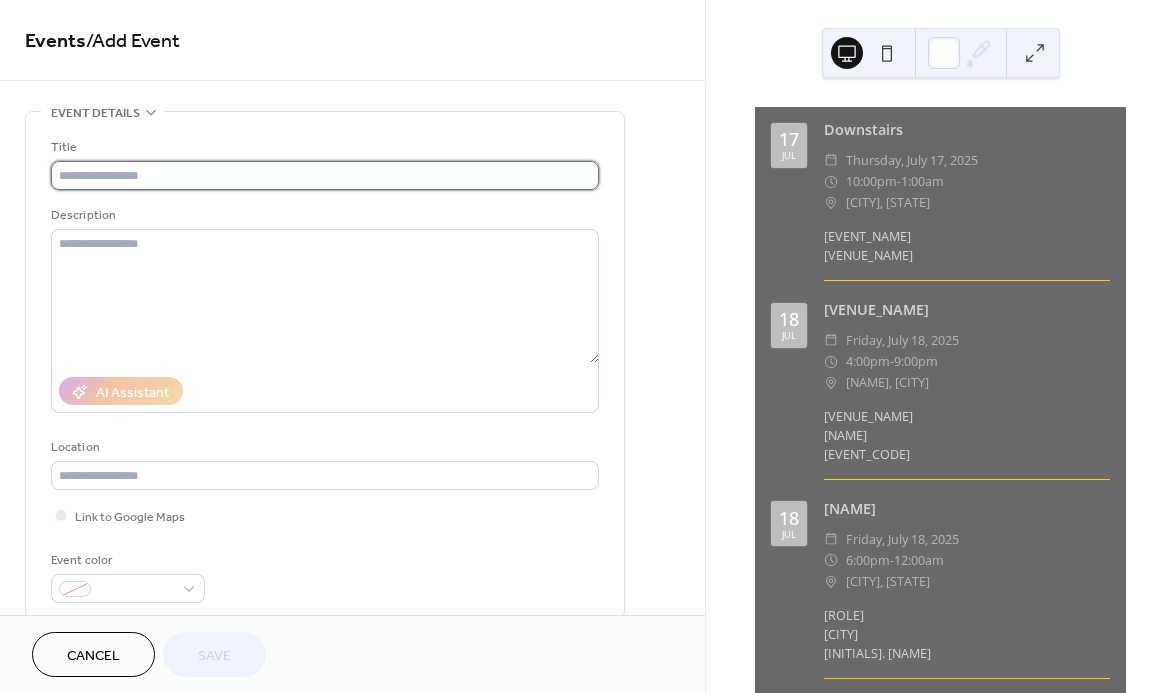 click at bounding box center (325, 175) 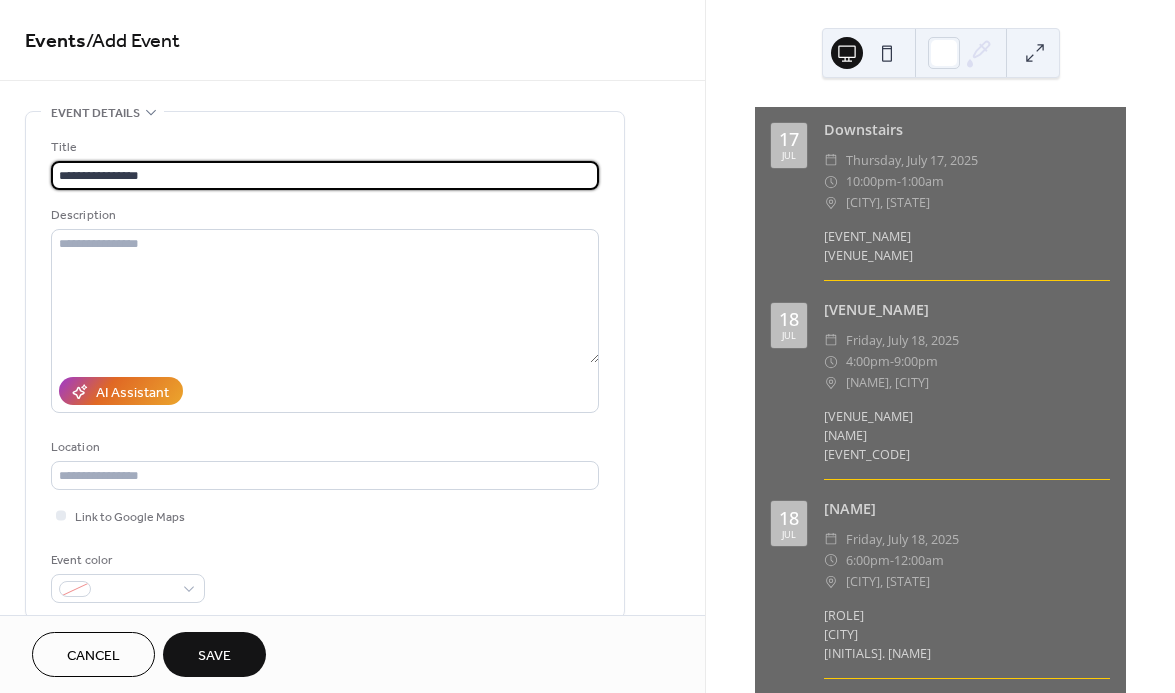 type on "**********" 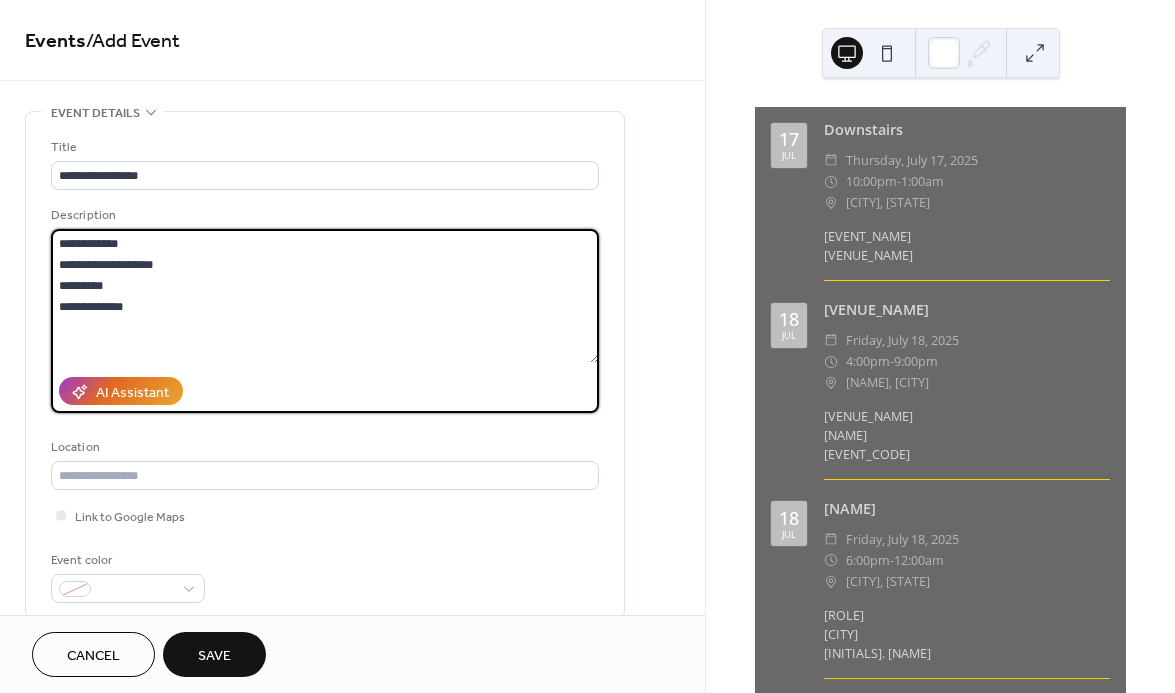 click on "**********" at bounding box center [325, 296] 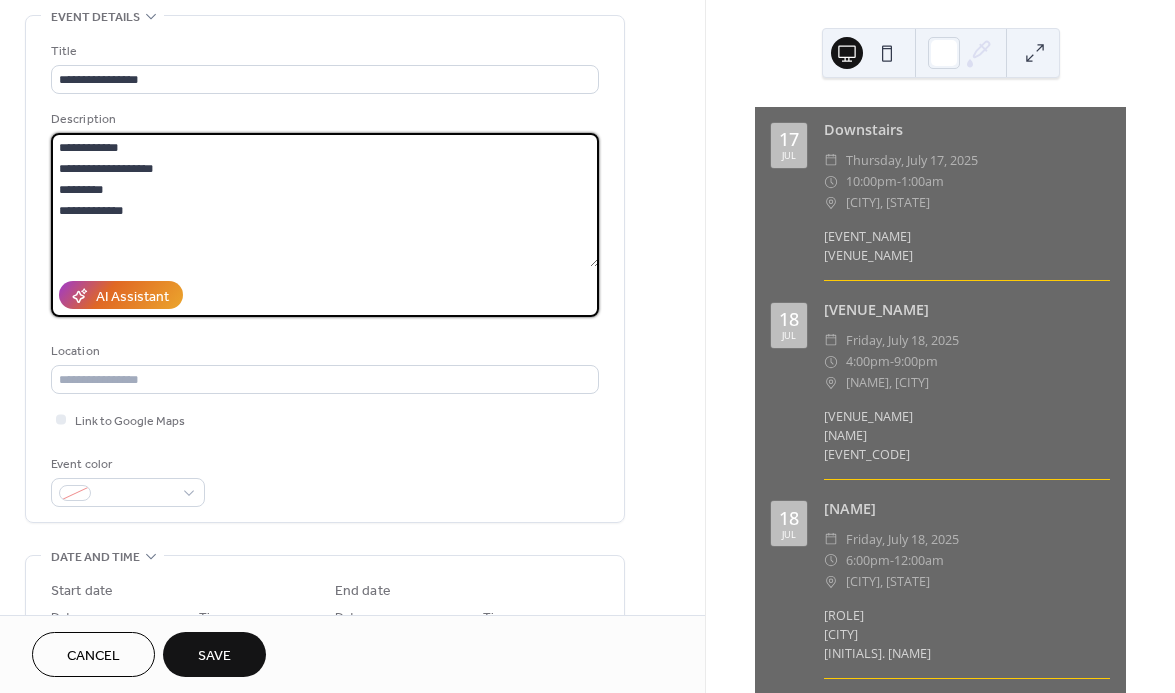 scroll, scrollTop: 128, scrollLeft: 0, axis: vertical 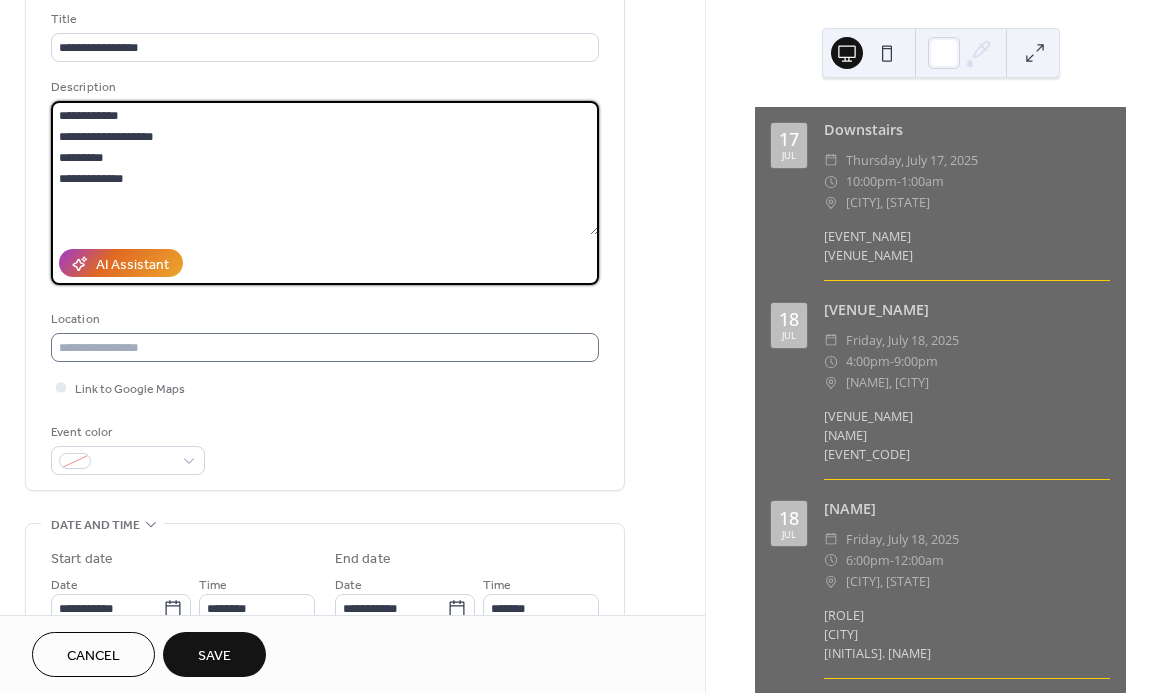 type on "**********" 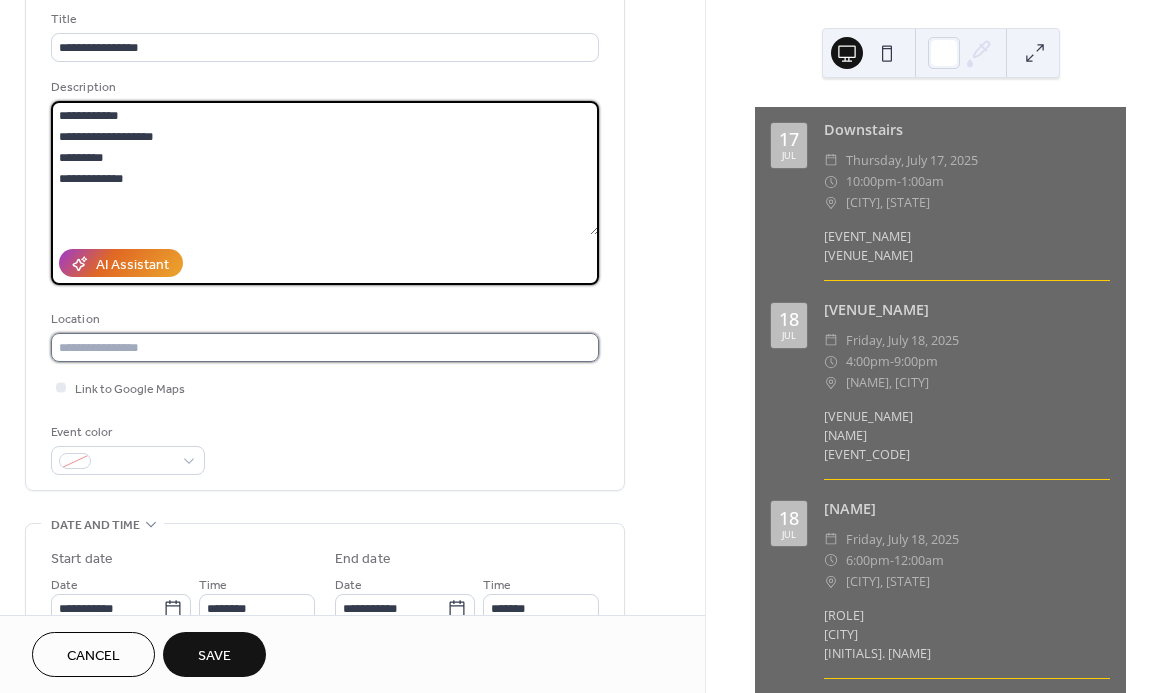 click at bounding box center [325, 347] 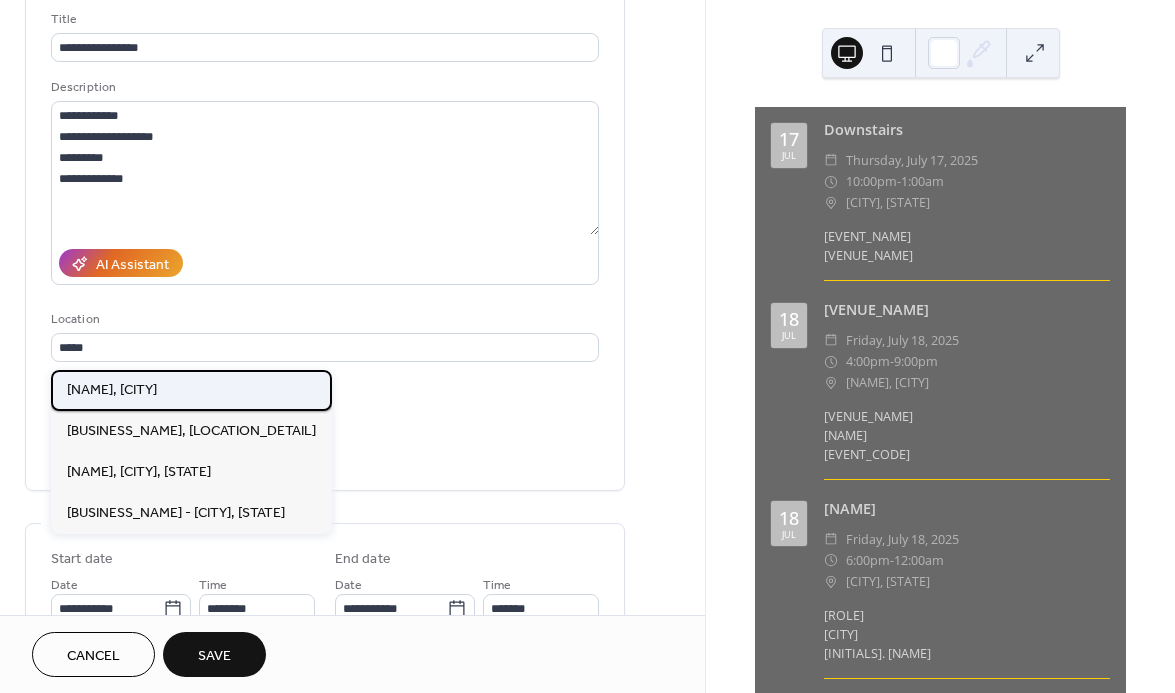 click on "[NAME], [CITY]" at bounding box center (112, 390) 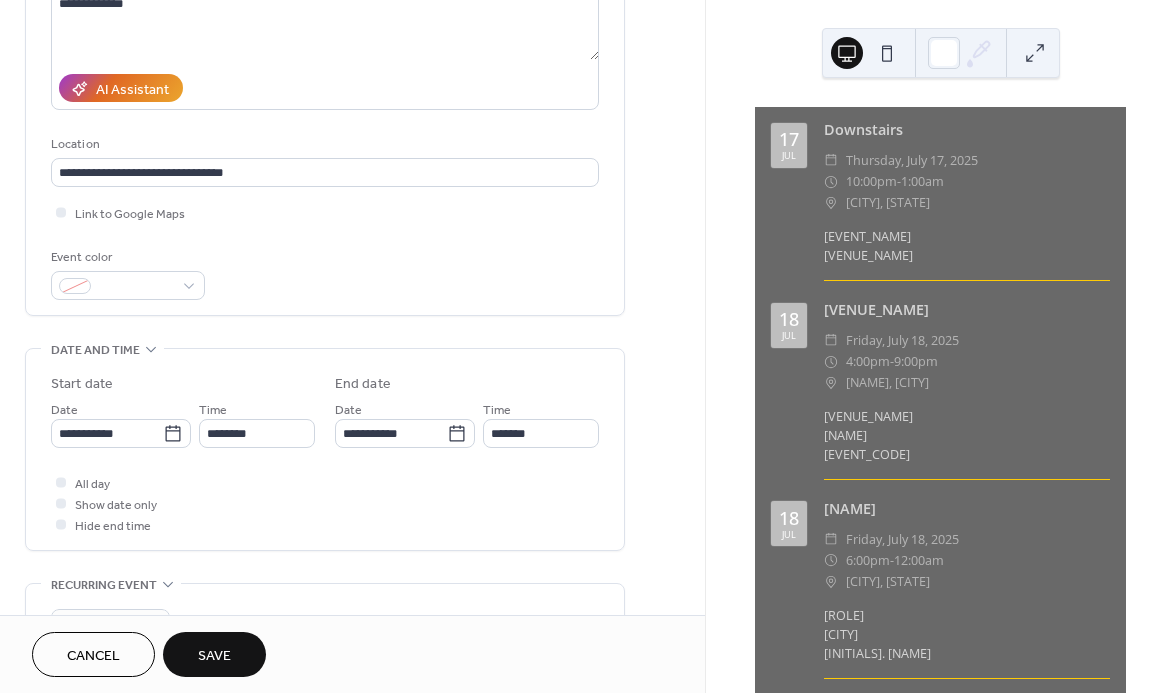 scroll, scrollTop: 309, scrollLeft: 0, axis: vertical 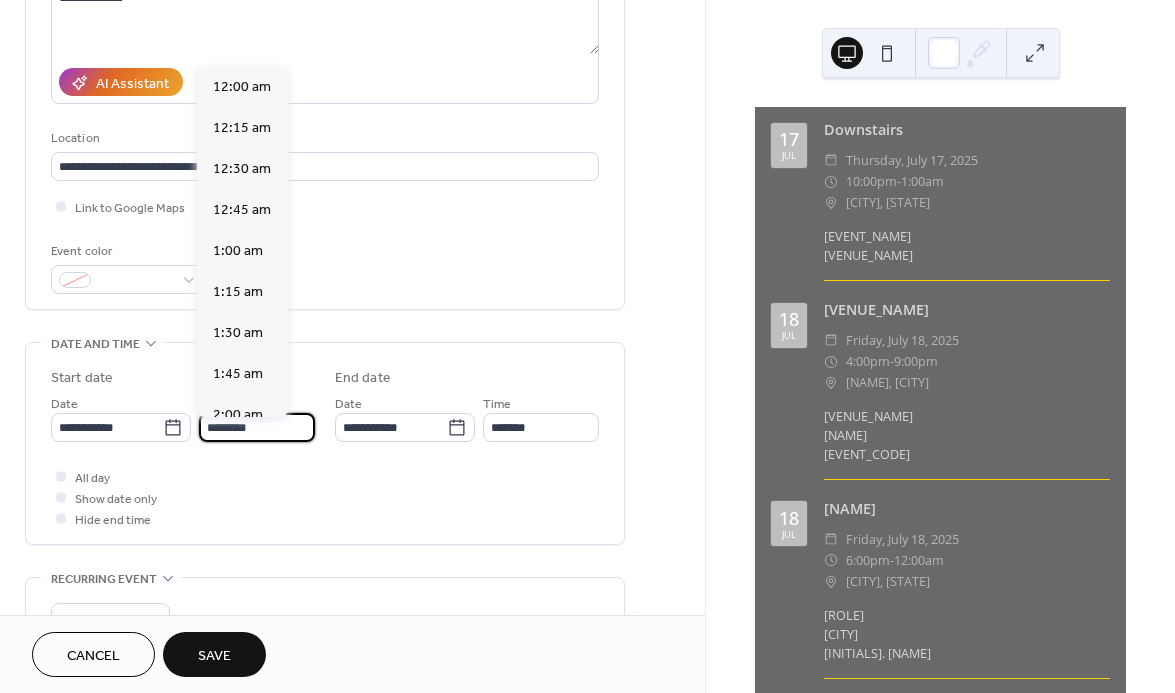 click on "********" at bounding box center (257, 427) 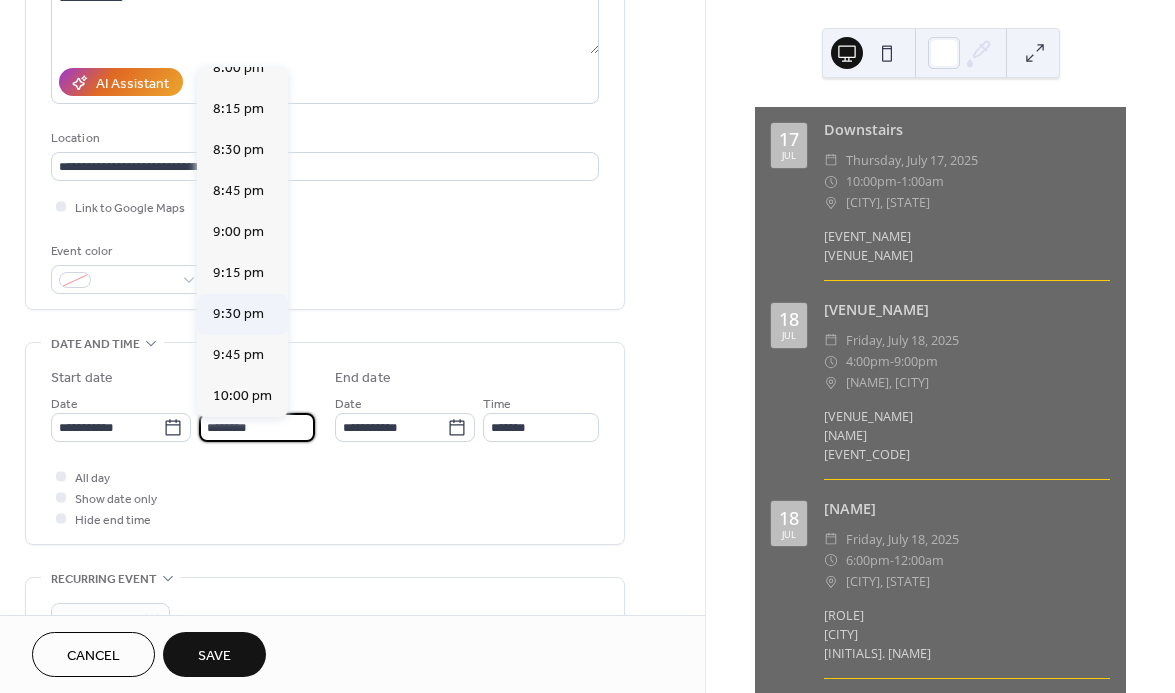 scroll, scrollTop: 3292, scrollLeft: 0, axis: vertical 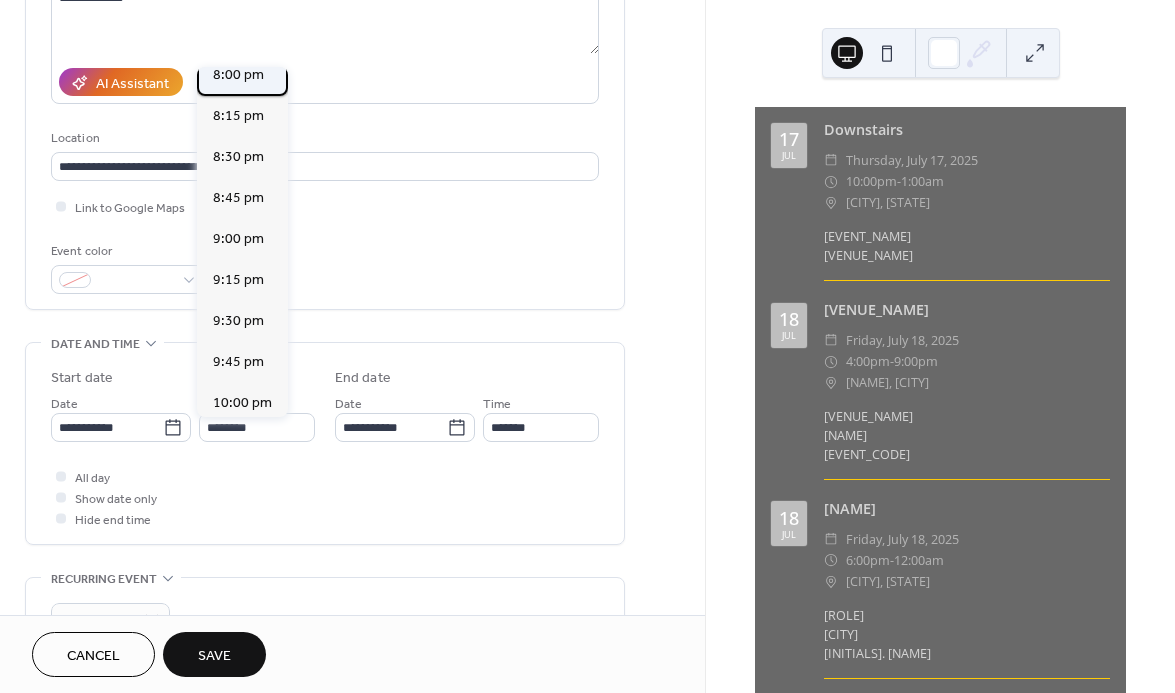 click on "8:00 pm" at bounding box center (242, 75) 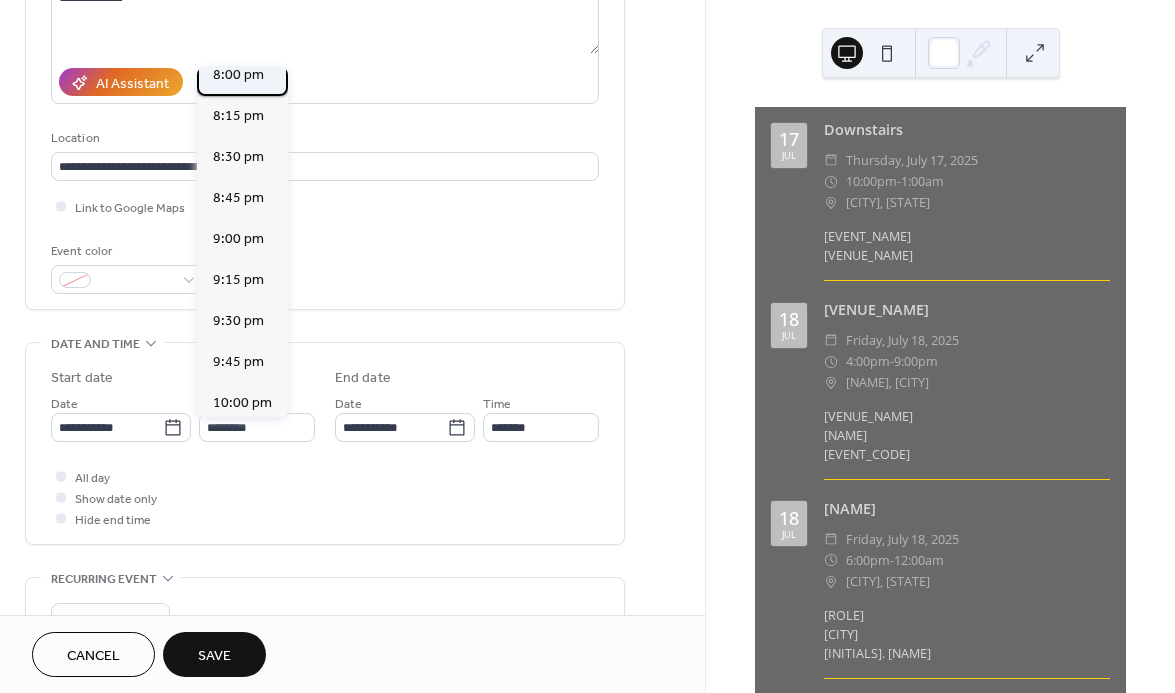 type on "*******" 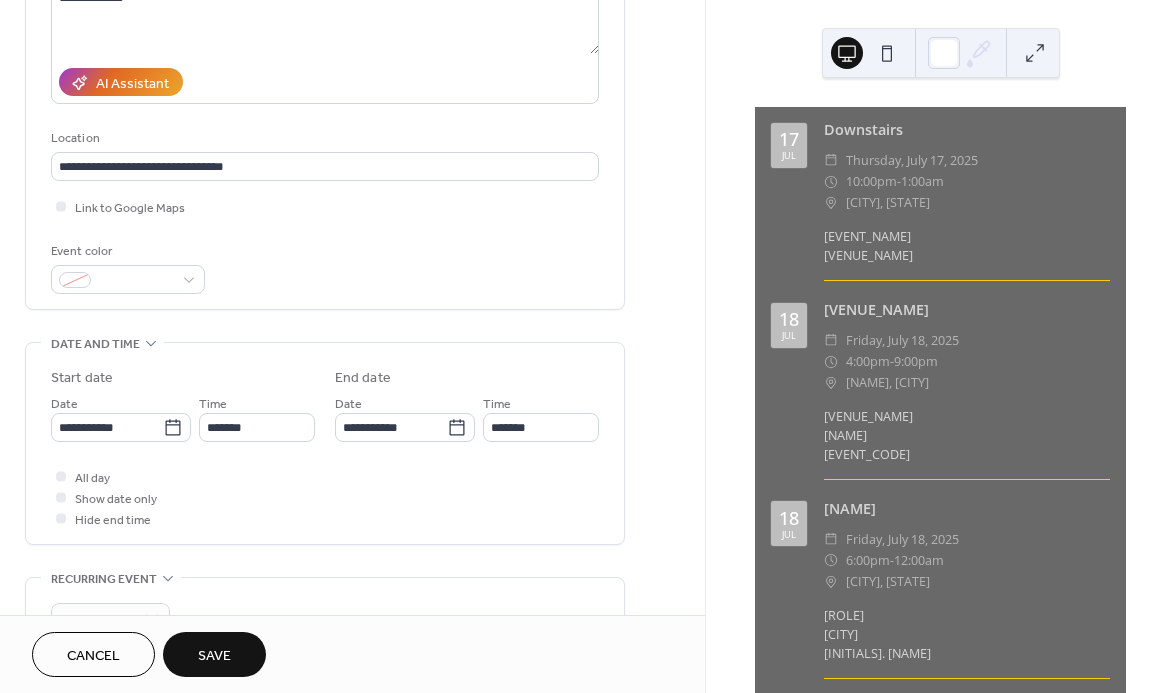 click on "**********" at bounding box center (325, 448) 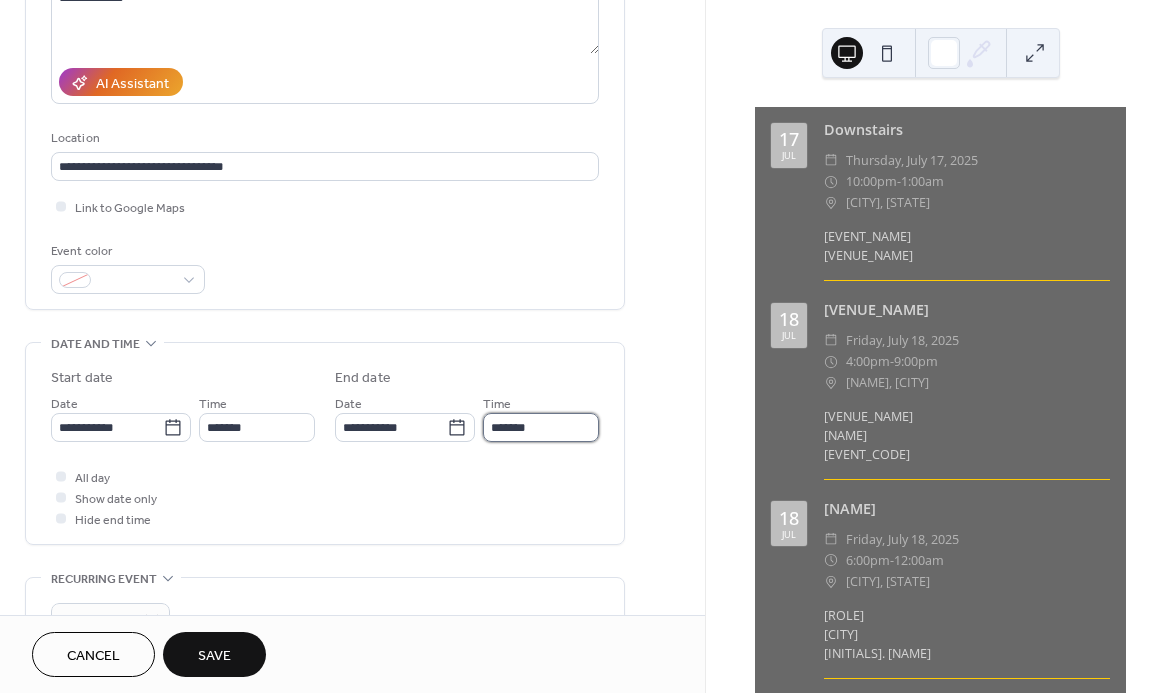 click on "*******" at bounding box center [541, 427] 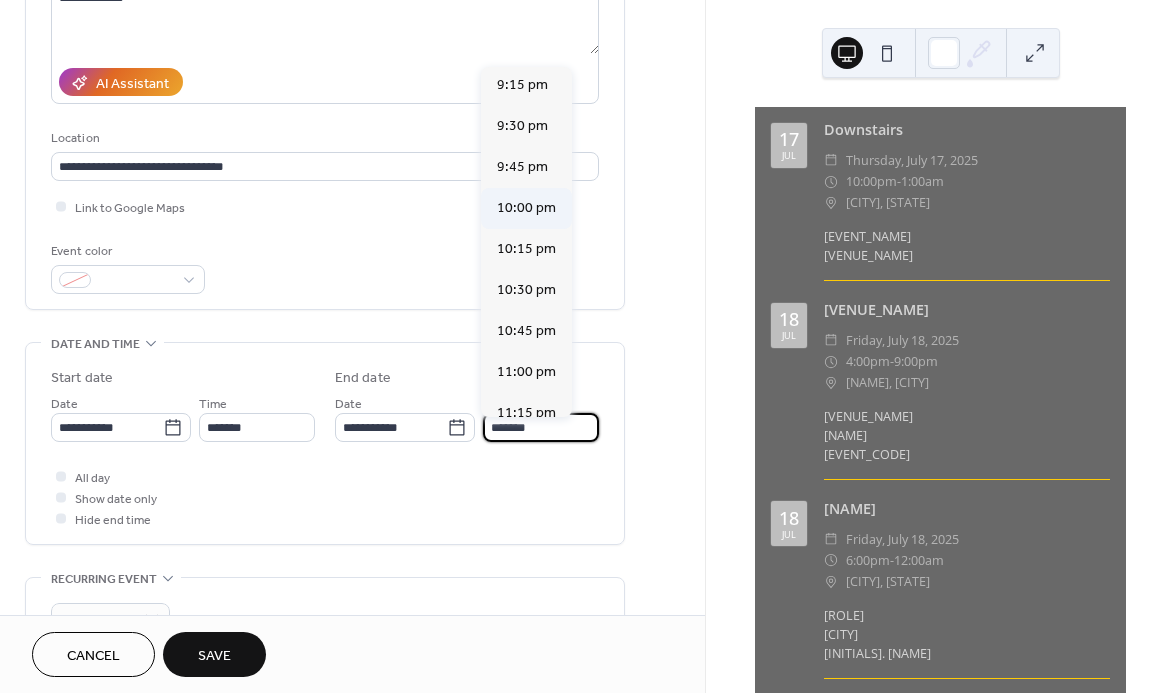 scroll, scrollTop: 218, scrollLeft: 0, axis: vertical 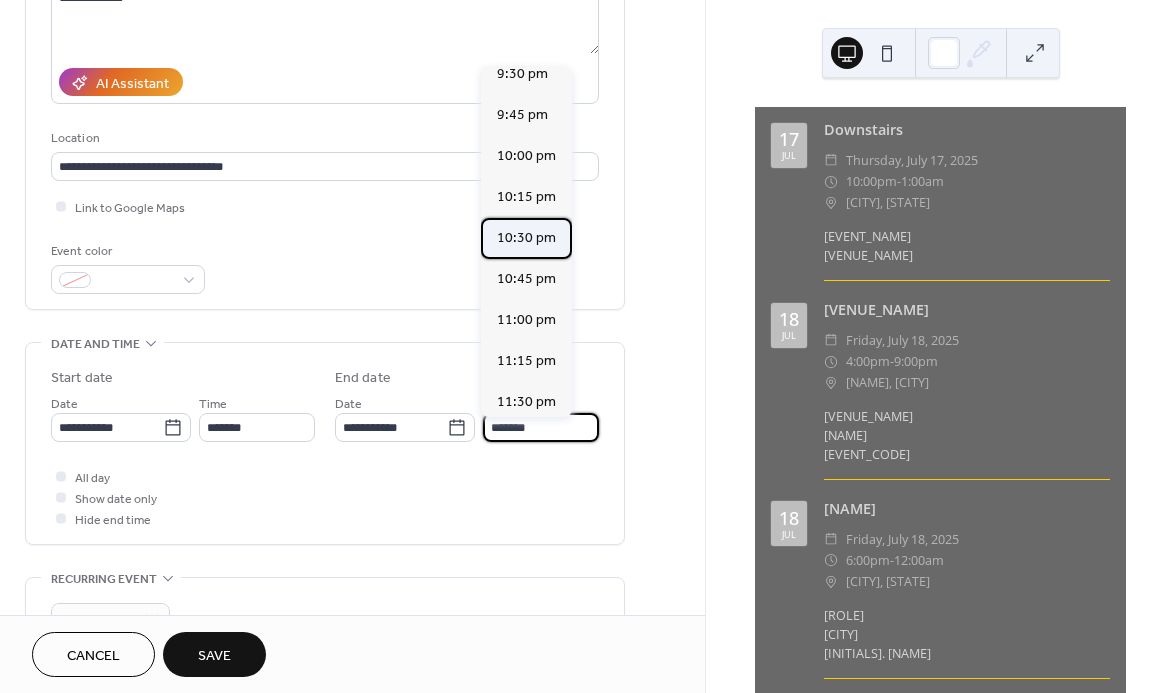 click on "10:30 pm" at bounding box center (526, 238) 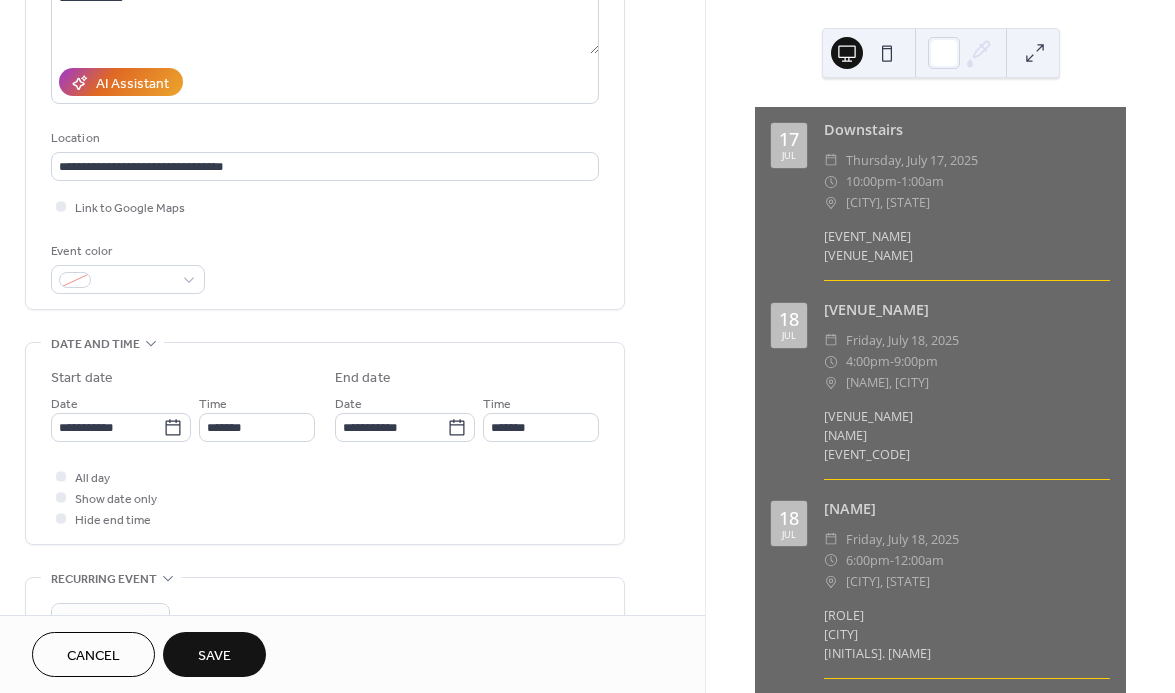 type on "********" 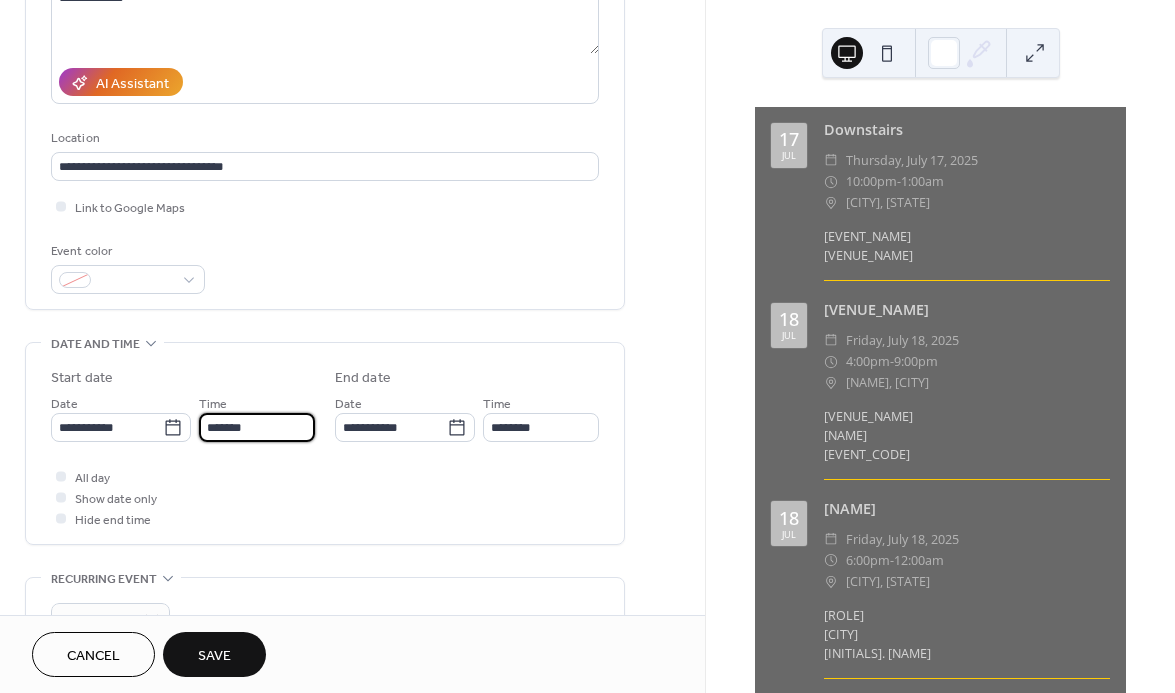 click on "*******" at bounding box center (257, 427) 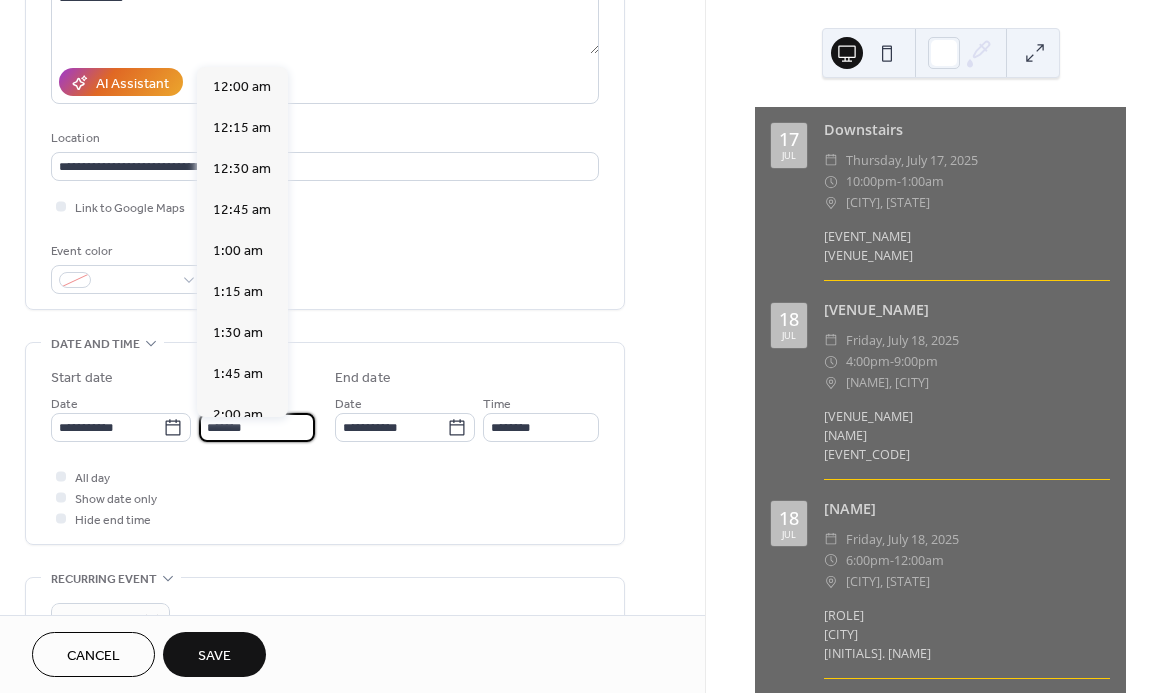 scroll, scrollTop: 3280, scrollLeft: 0, axis: vertical 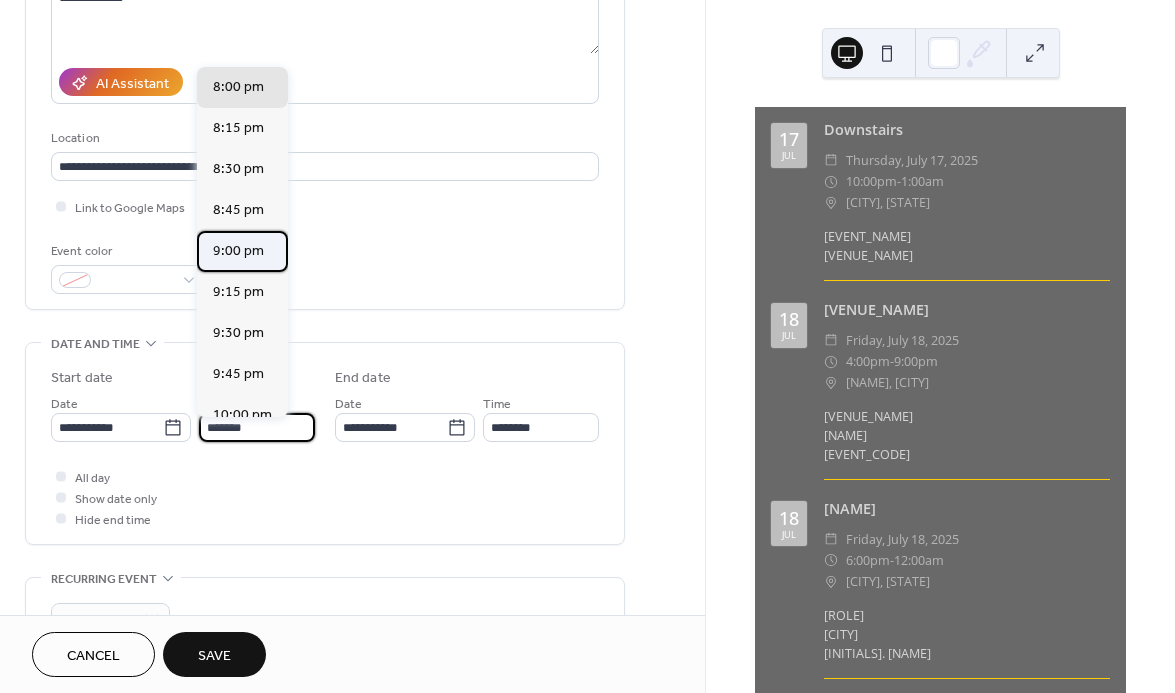 click on "9:00 pm" at bounding box center [238, 251] 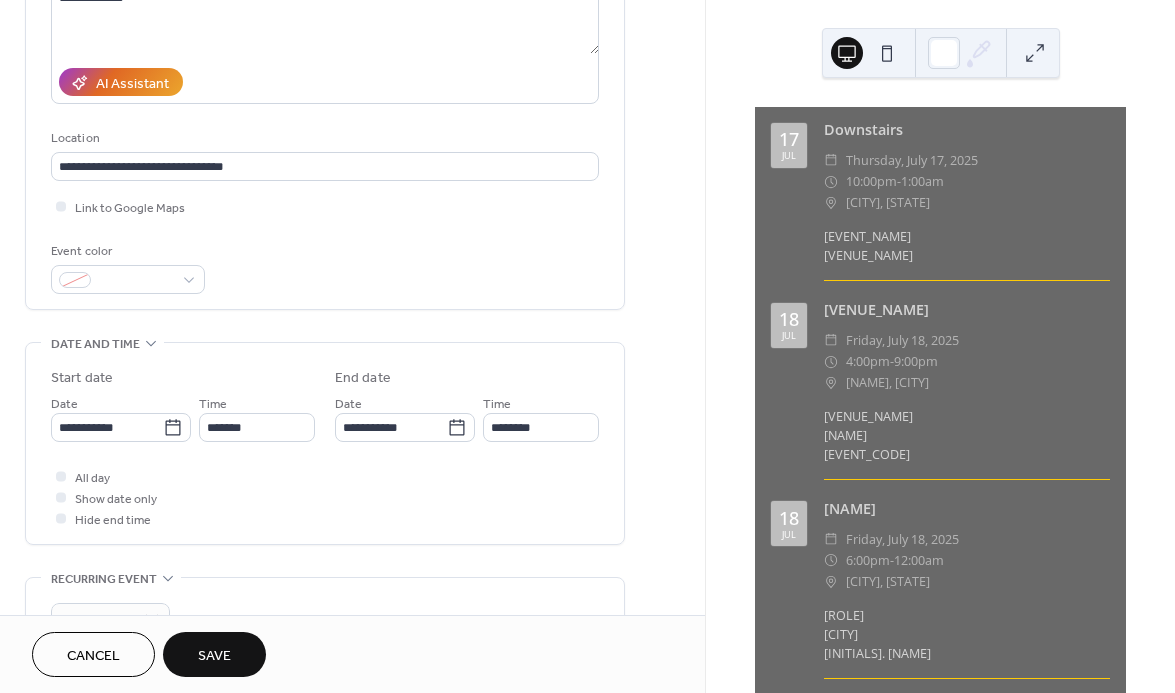 type on "*******" 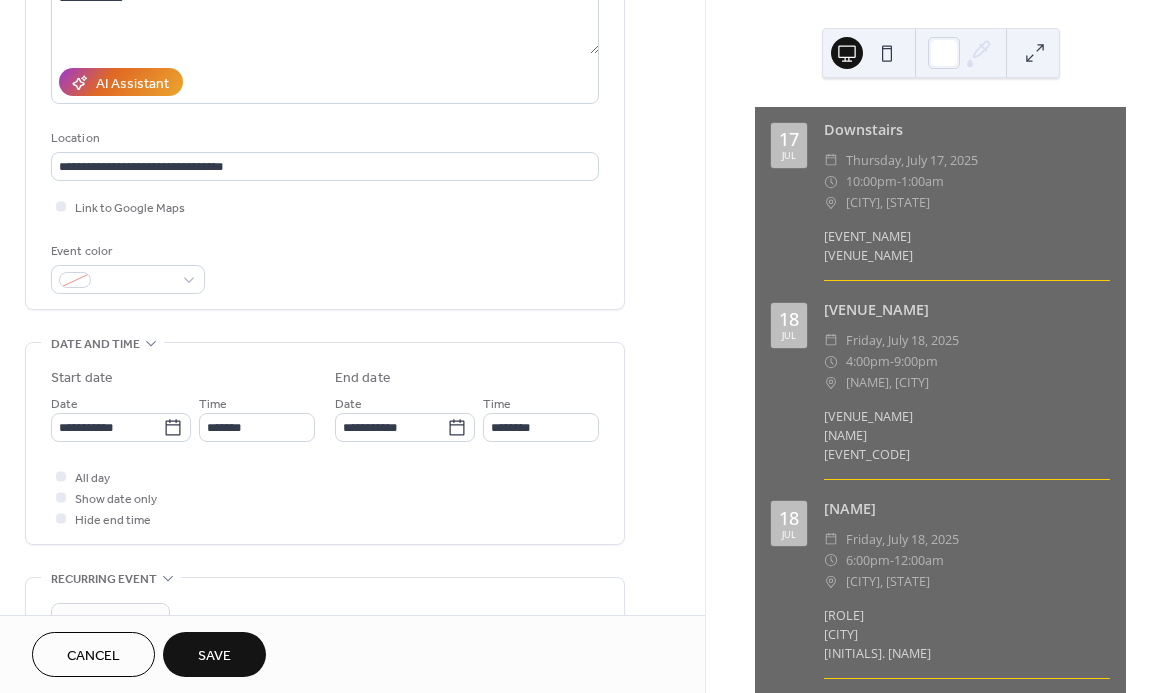 type on "********" 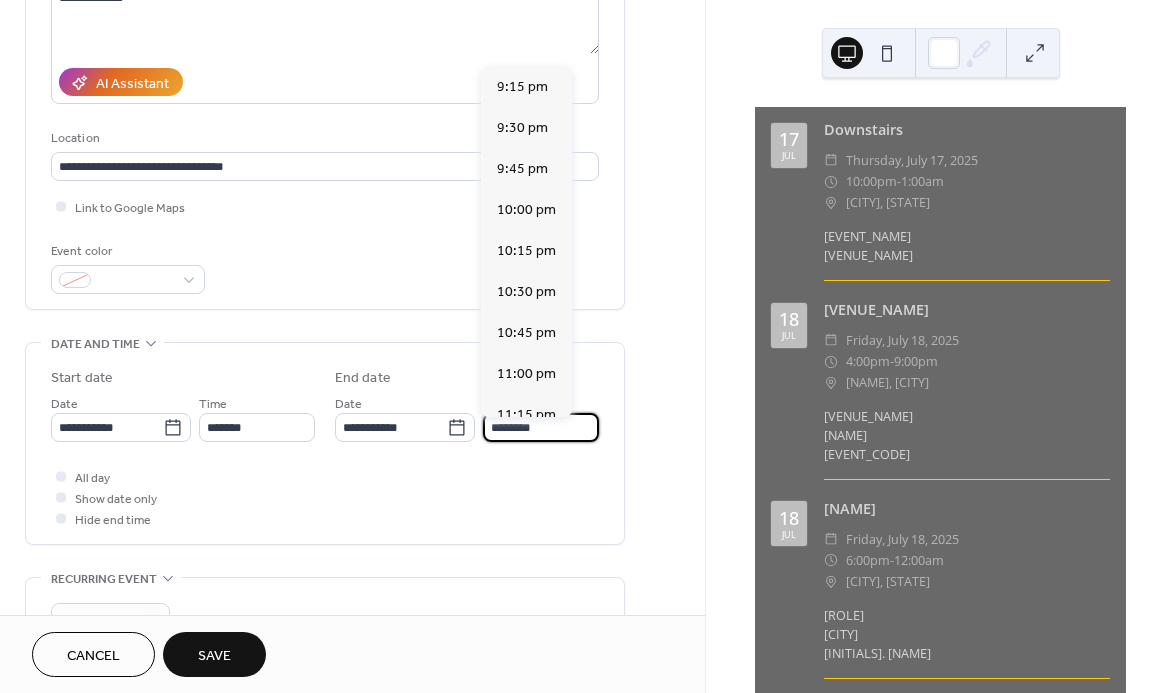 click on "********" at bounding box center [541, 427] 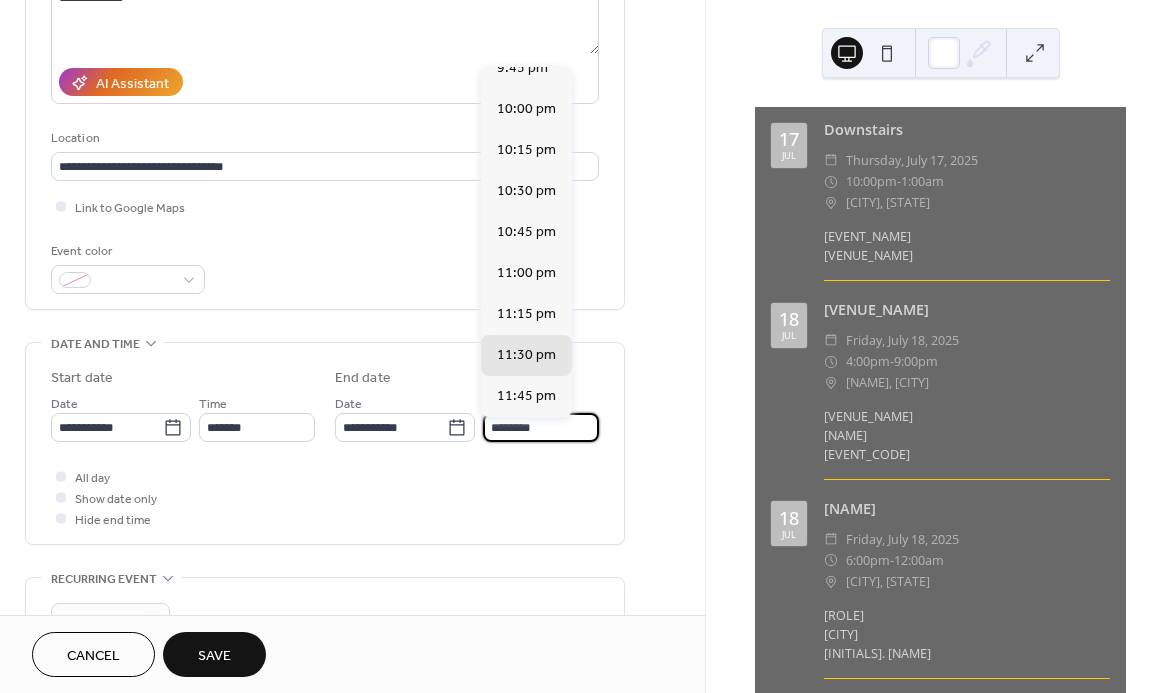 click on "All day Show date only Hide end time" at bounding box center [325, 497] 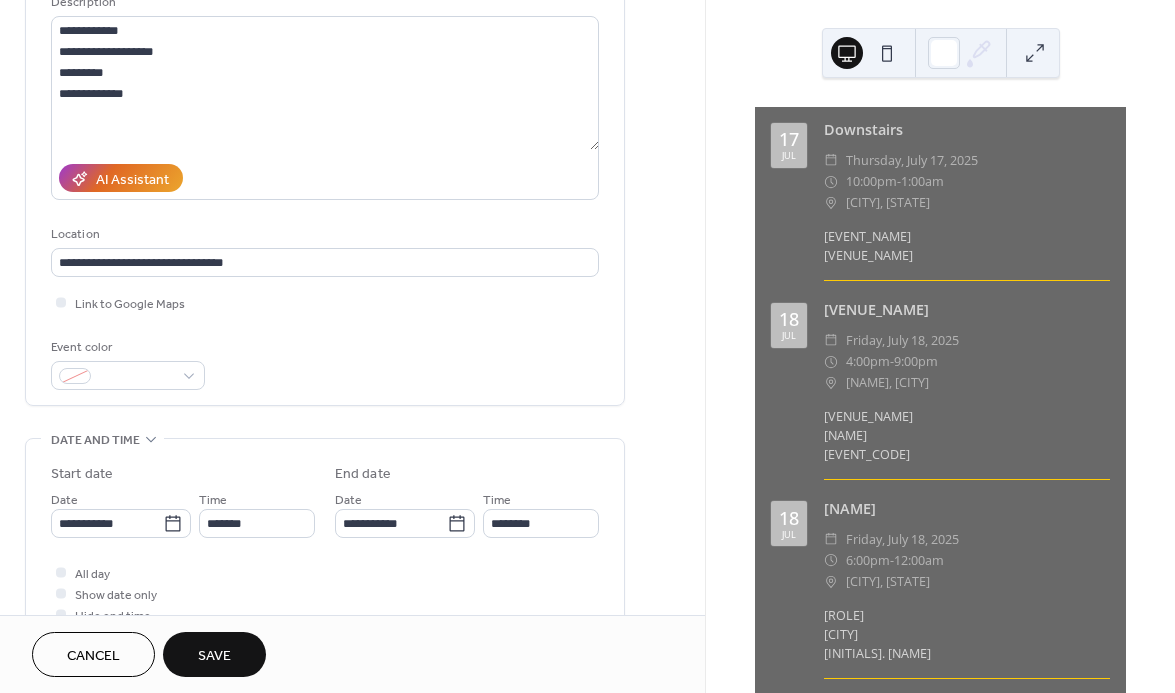 scroll, scrollTop: 308, scrollLeft: 0, axis: vertical 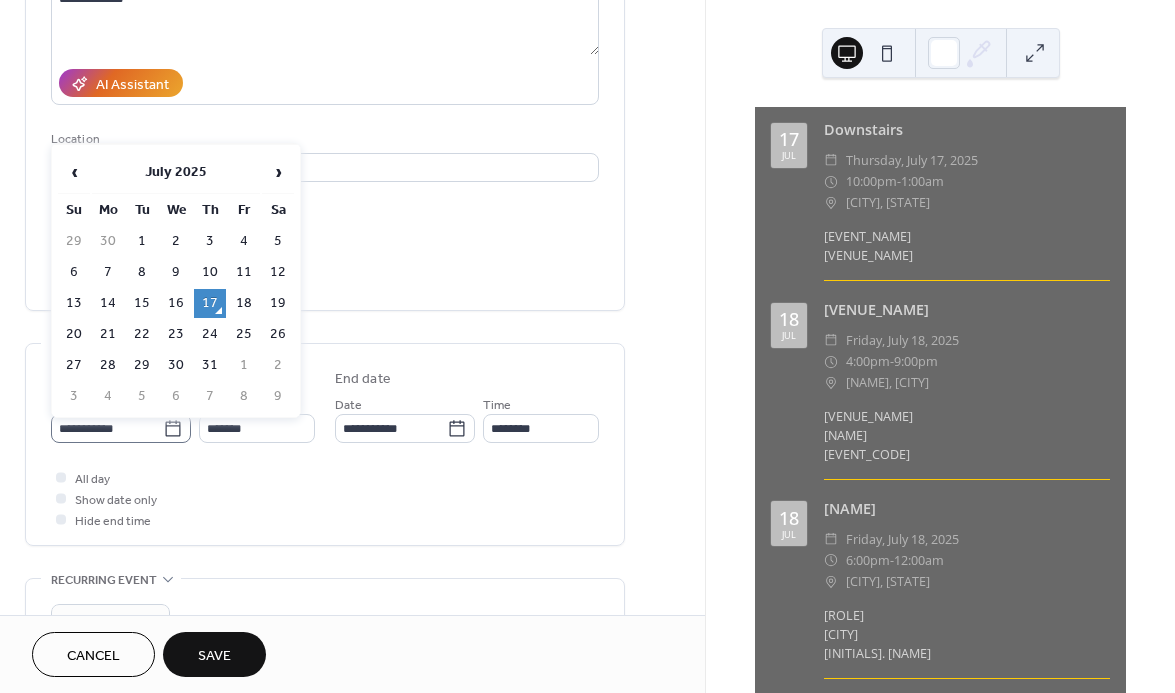 click 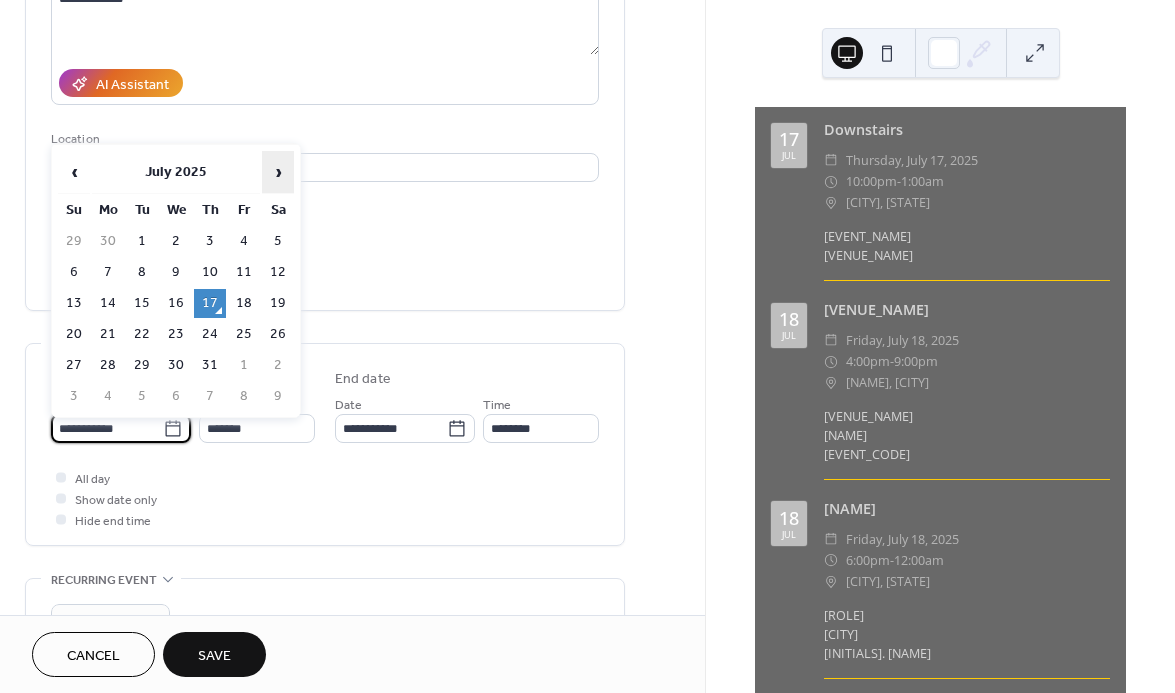 click on "›" at bounding box center (278, 172) 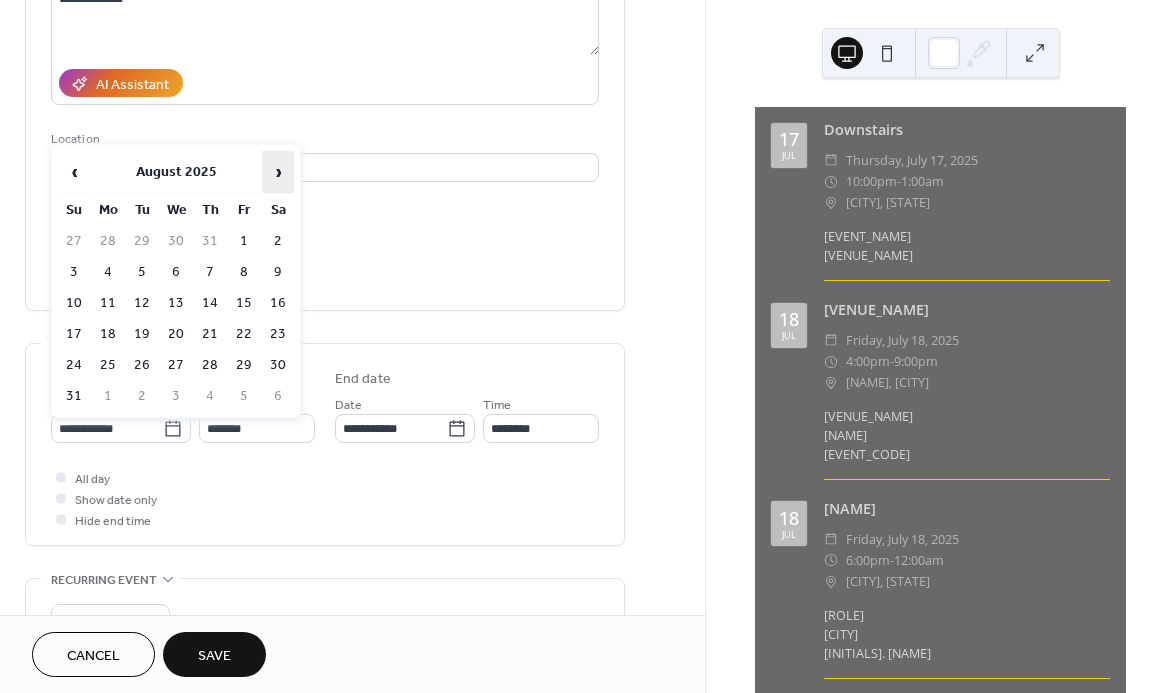 click on "›" at bounding box center (278, 172) 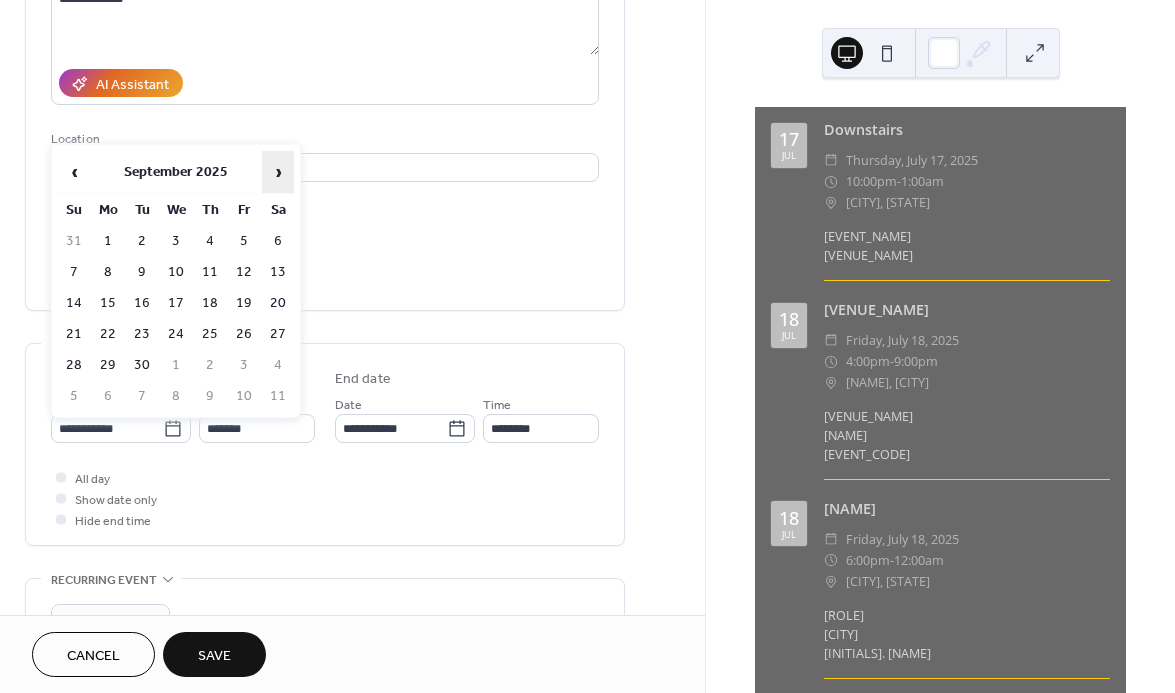 click on "›" at bounding box center [278, 172] 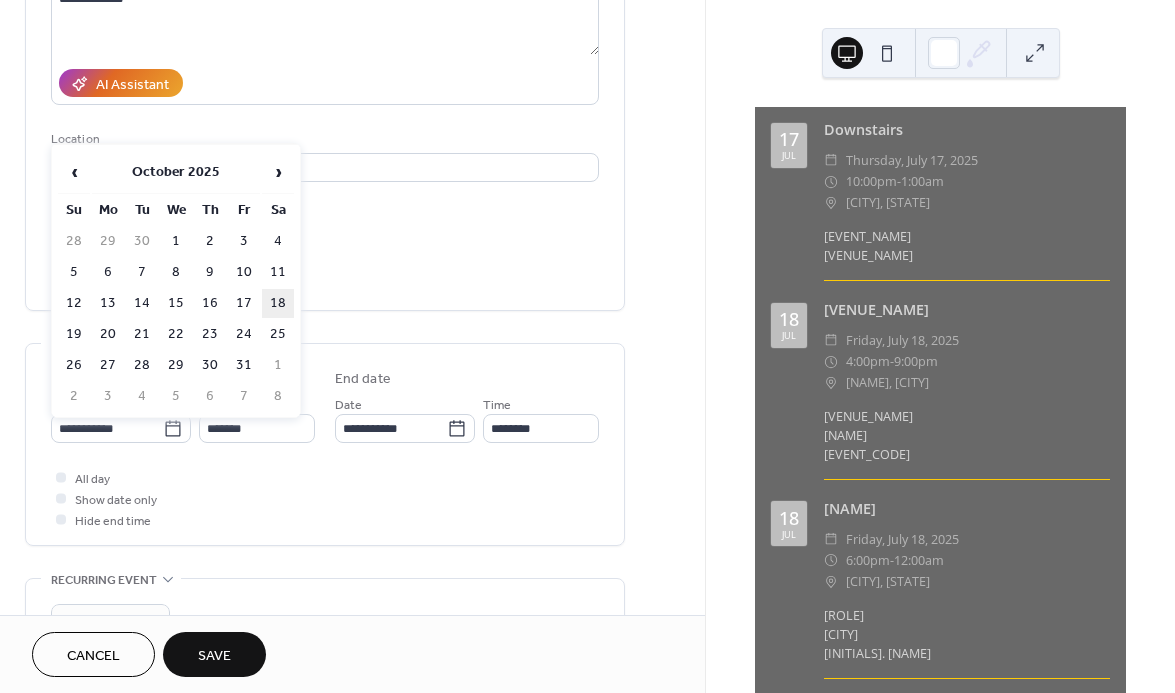 click on "18" at bounding box center (278, 303) 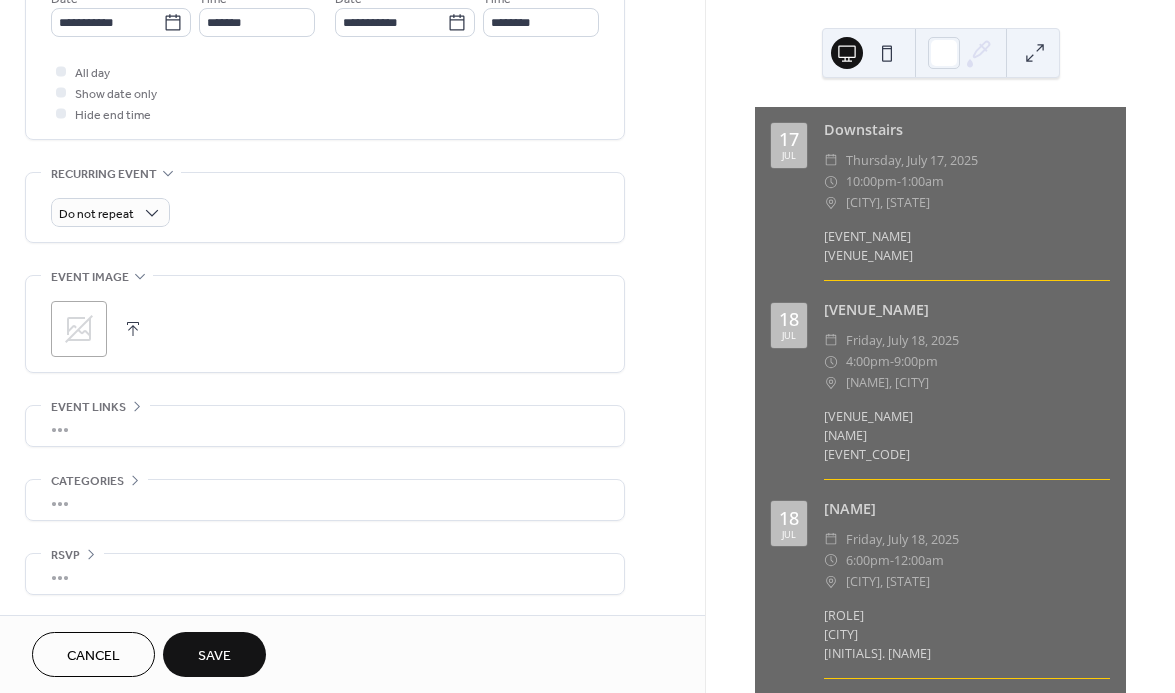 scroll, scrollTop: 720, scrollLeft: 0, axis: vertical 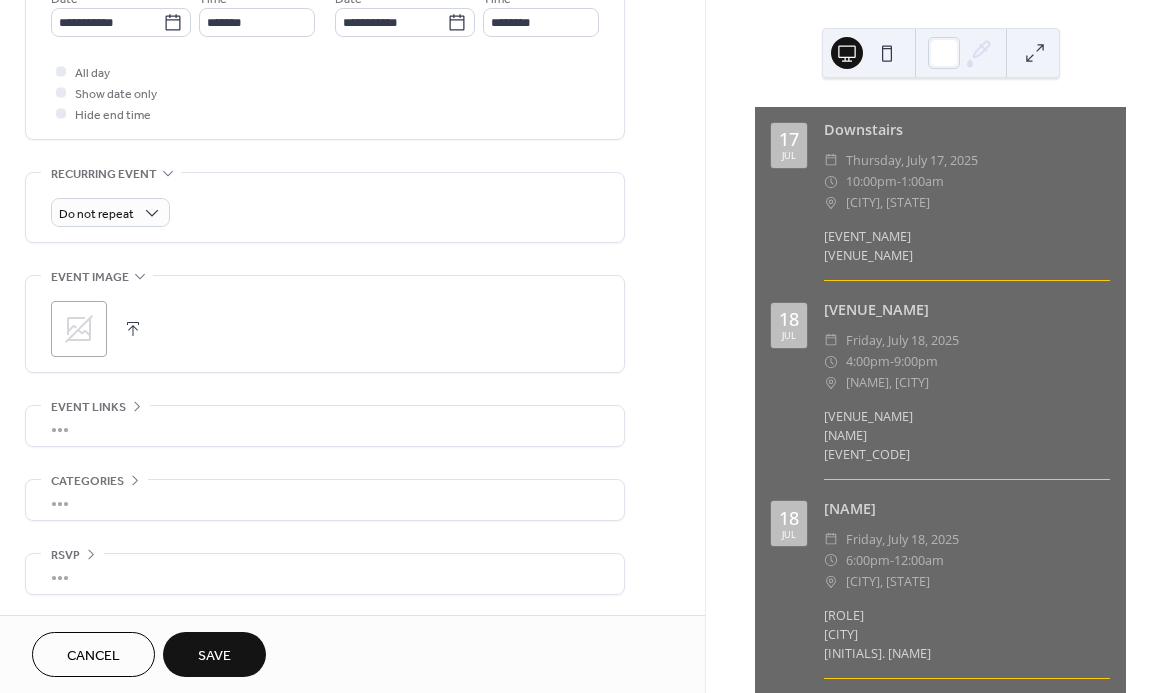 click on "Save" at bounding box center [214, 656] 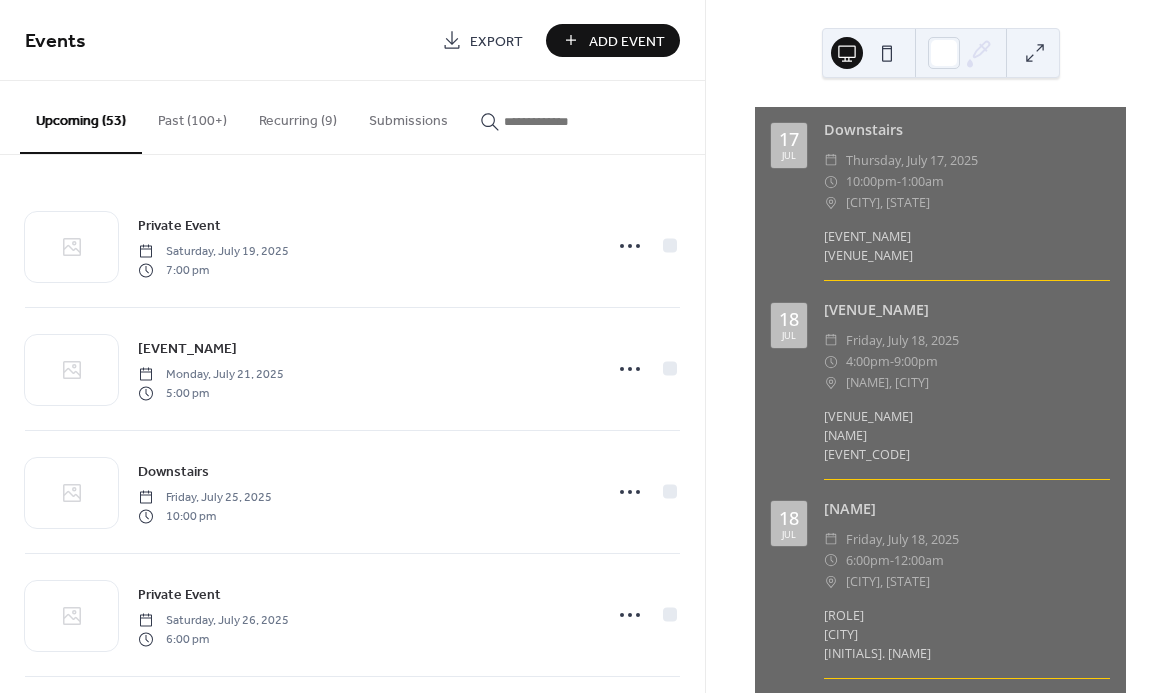 click on "Add Event" at bounding box center (613, 40) 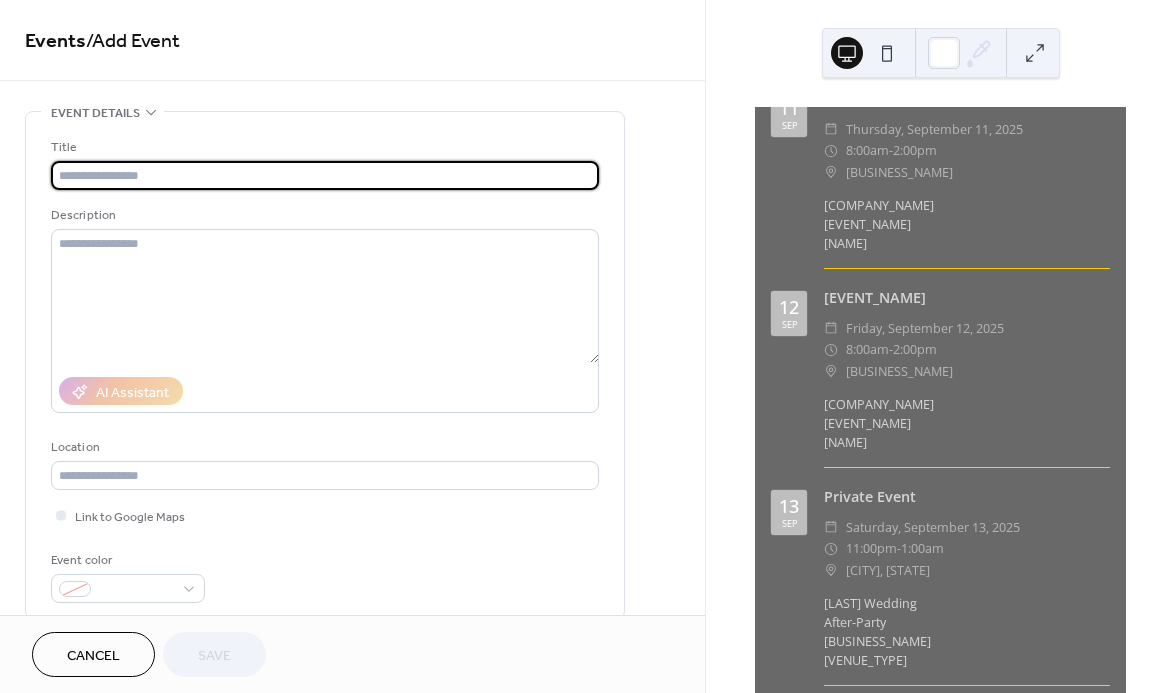 scroll, scrollTop: 15841, scrollLeft: 0, axis: vertical 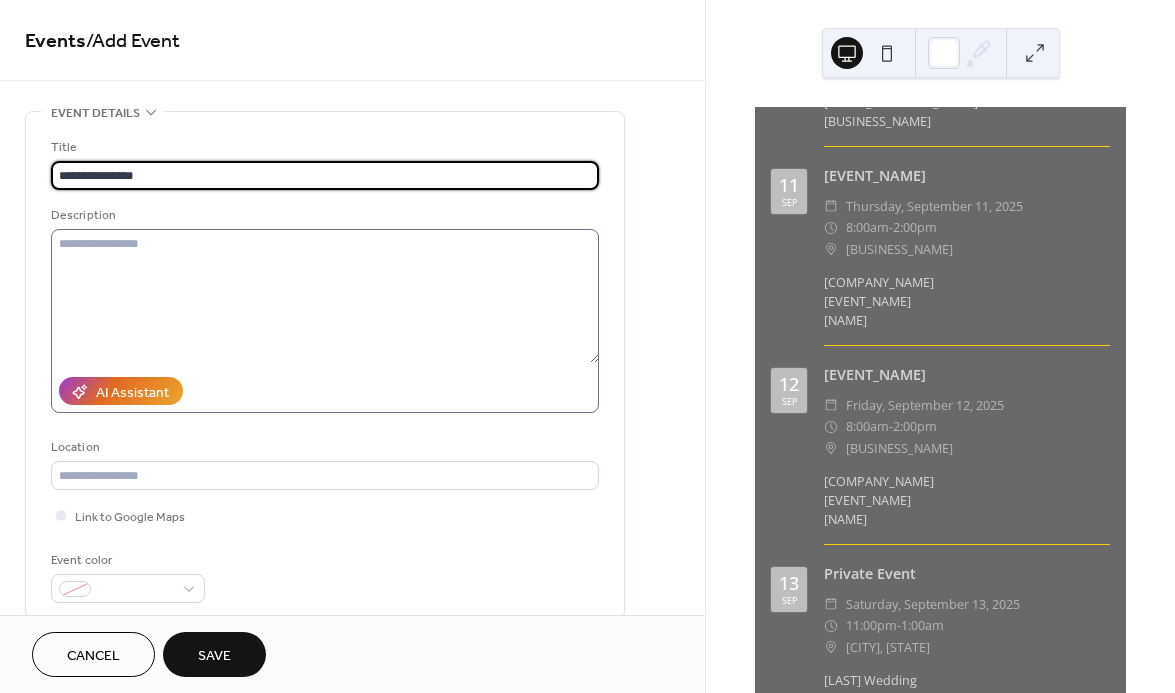 type on "**********" 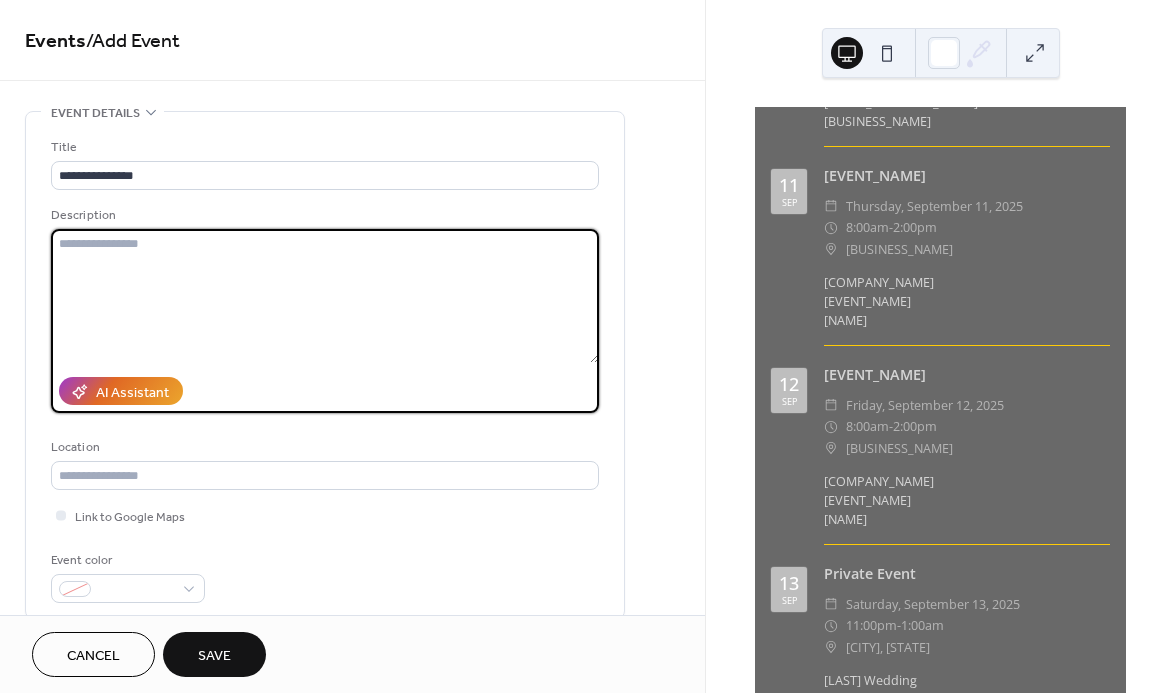 click at bounding box center [325, 296] 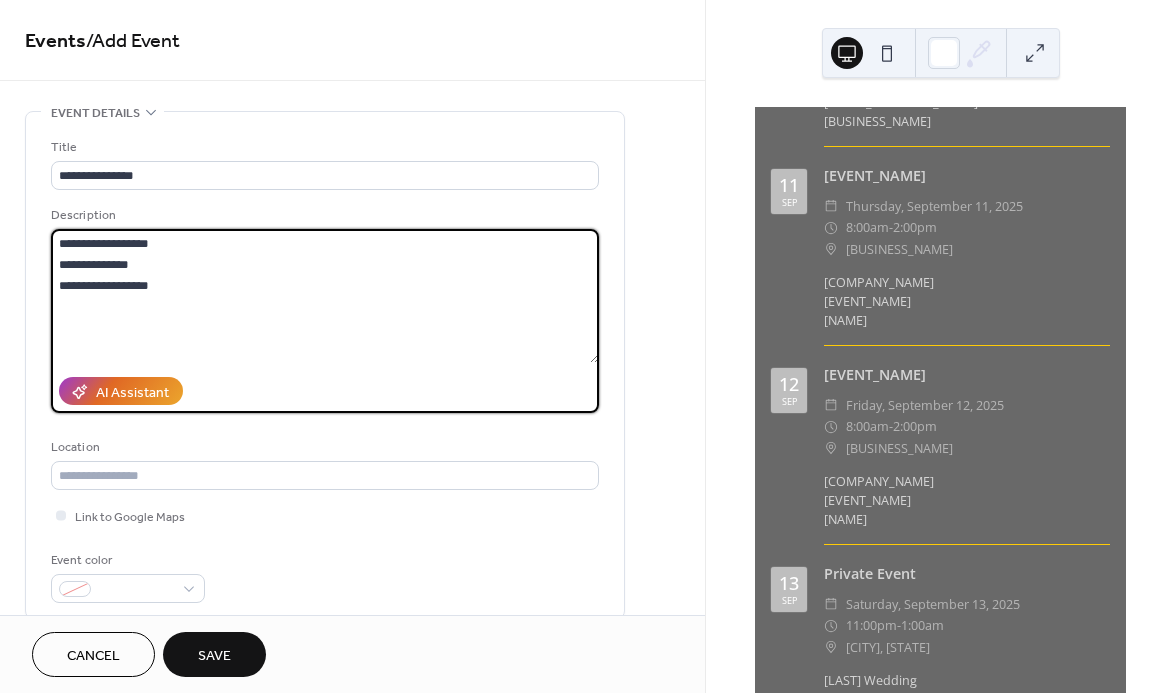 type on "**********" 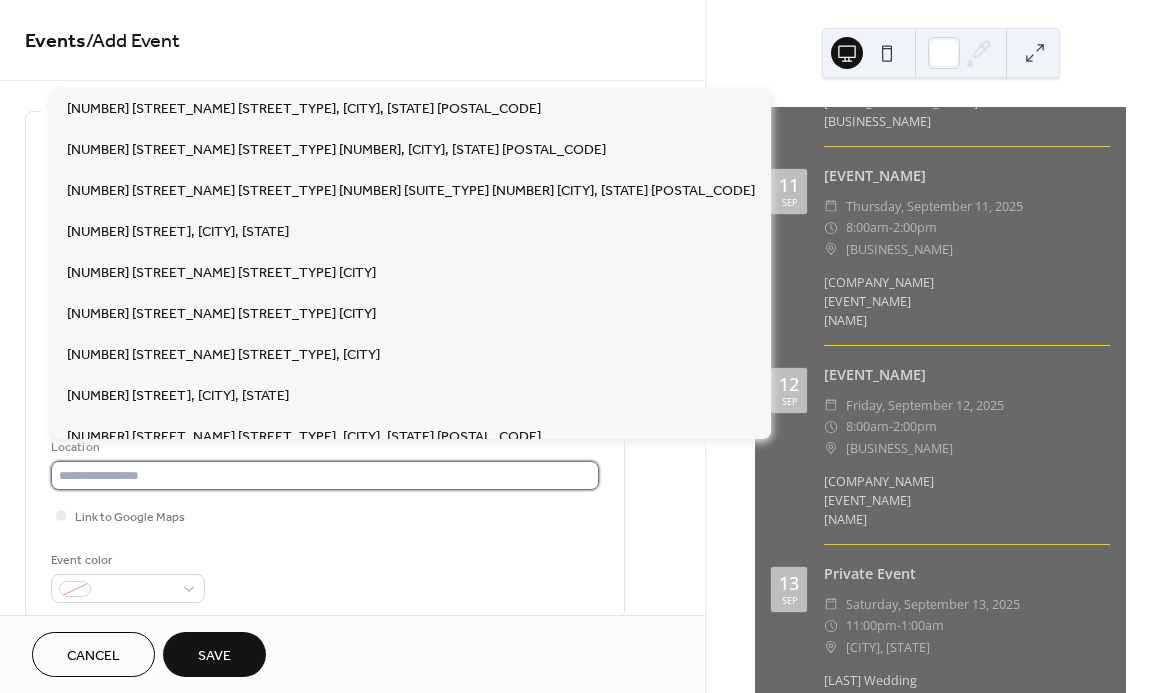 click at bounding box center [325, 475] 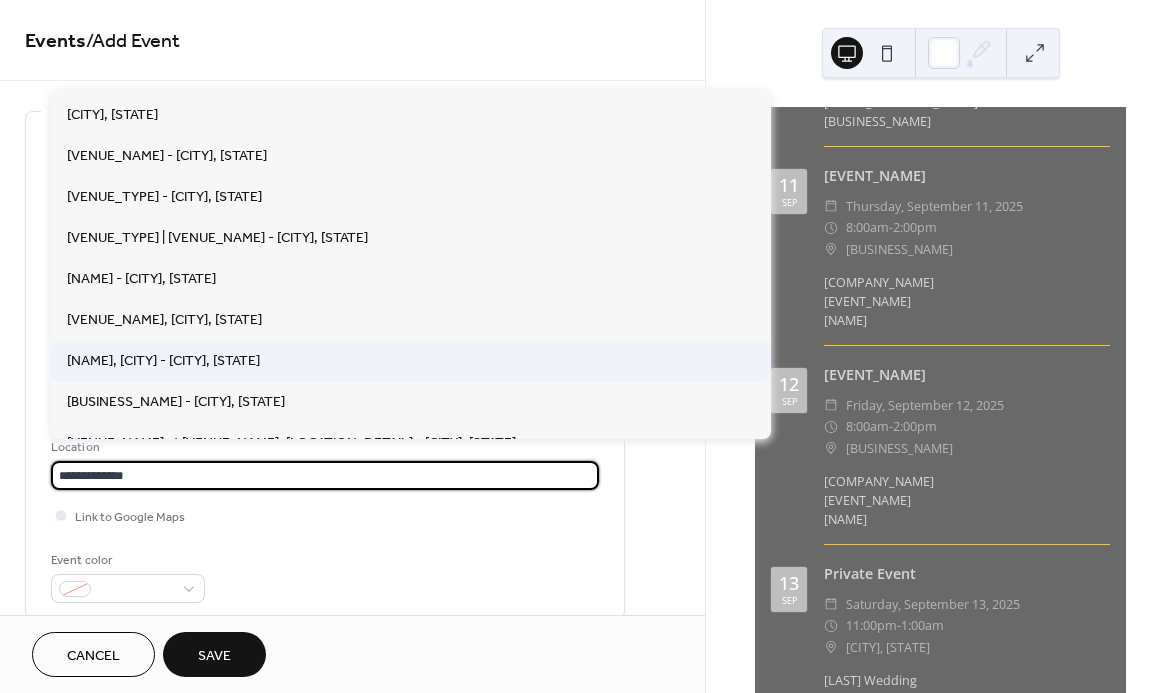 scroll, scrollTop: 641, scrollLeft: 0, axis: vertical 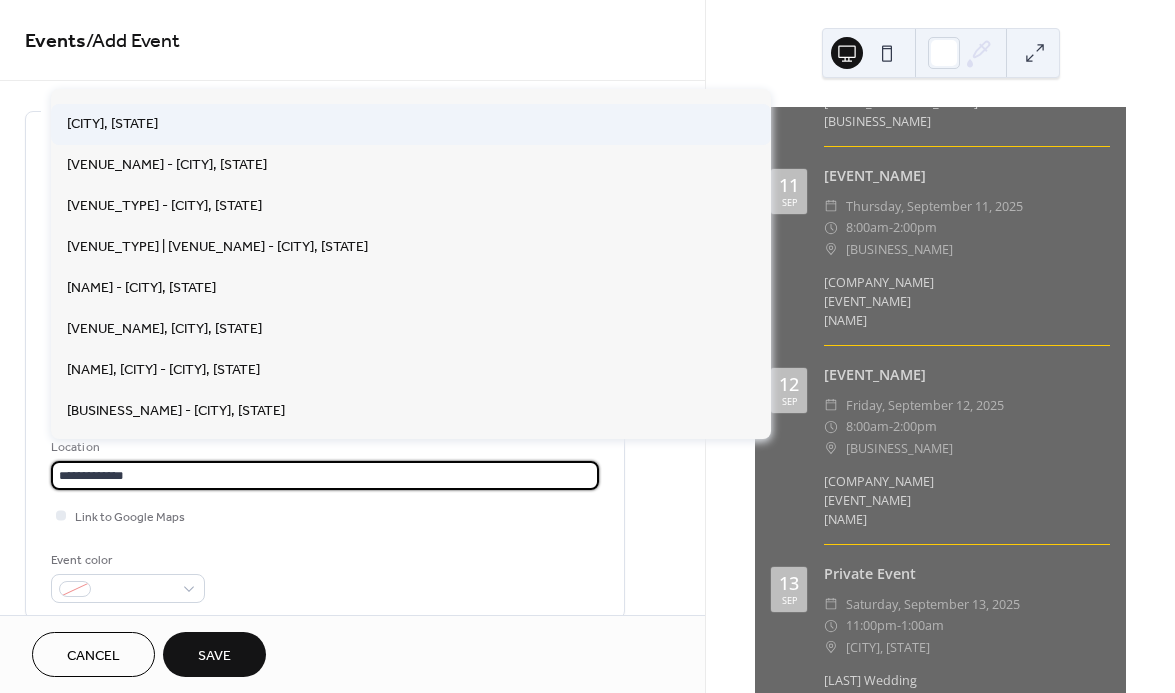 type on "**********" 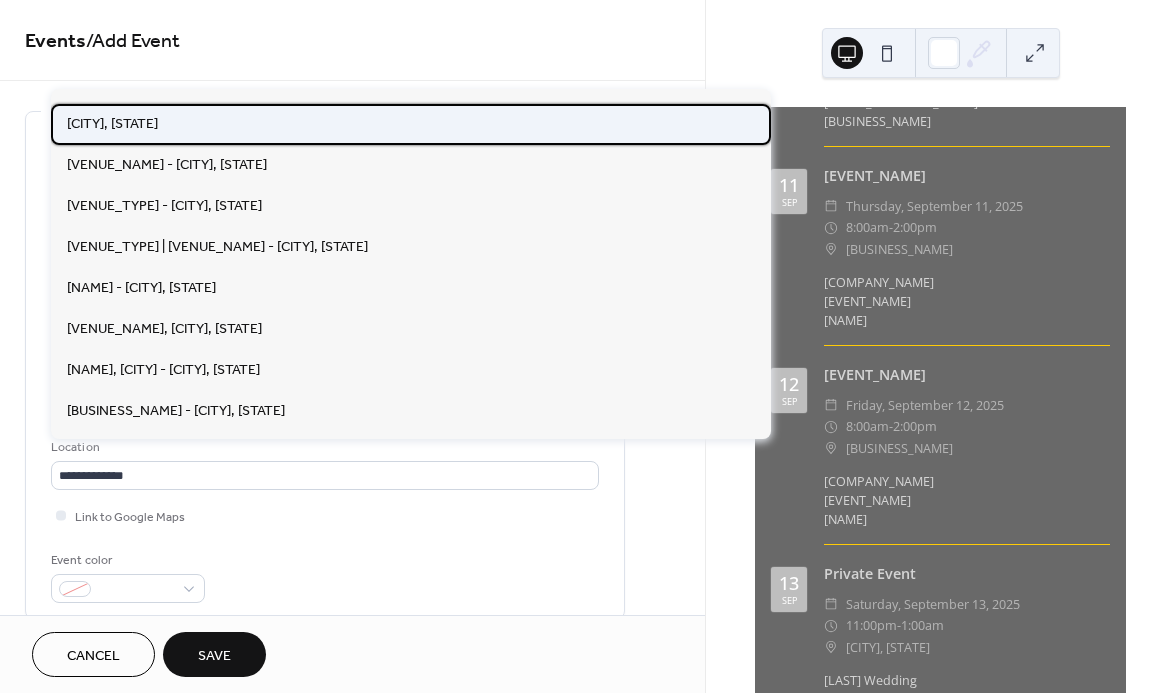 click on "[CITY], [STATE]" at bounding box center [411, 124] 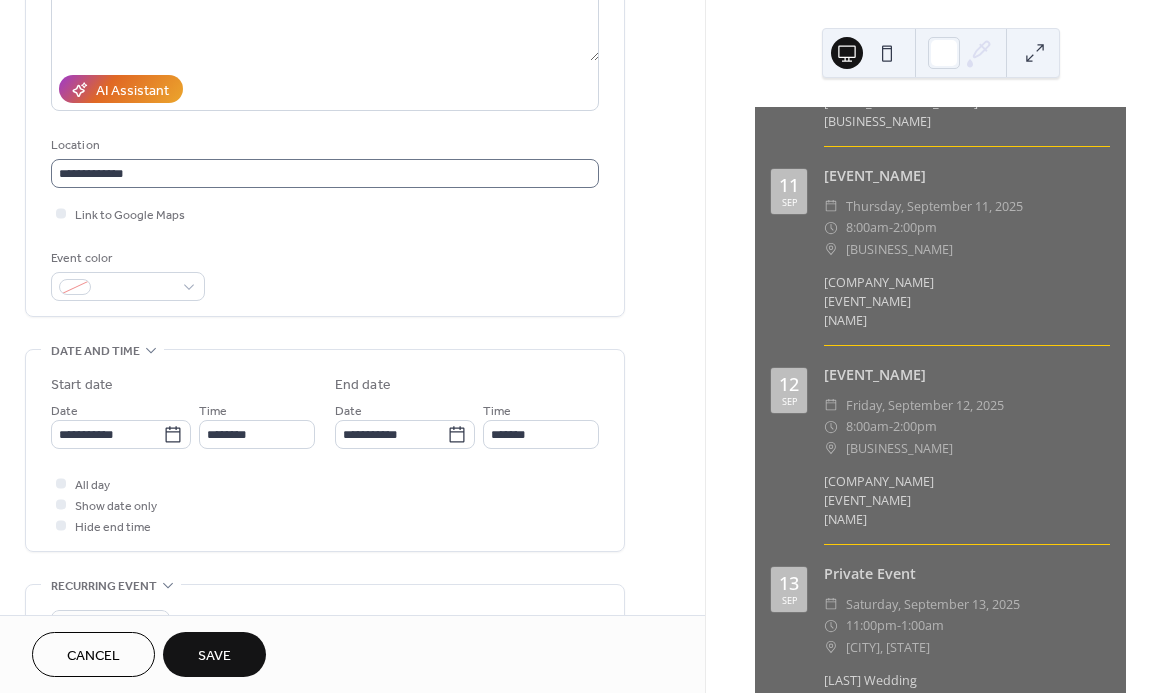 scroll, scrollTop: 364, scrollLeft: 0, axis: vertical 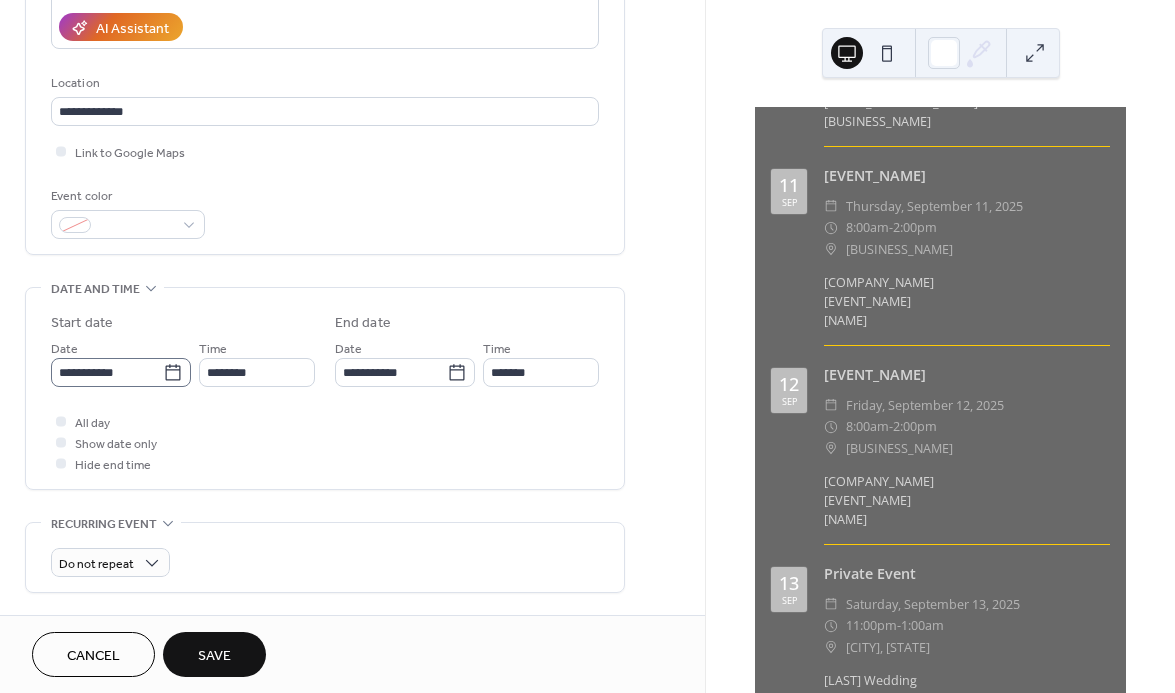 click 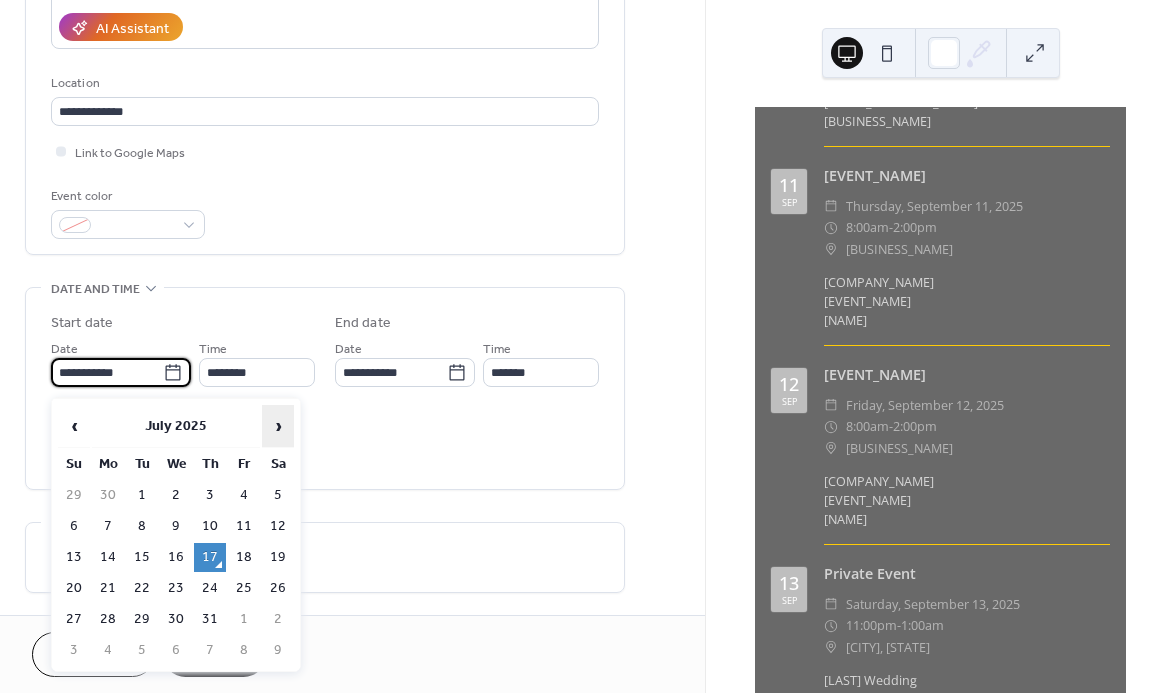 click on "›" at bounding box center (278, 426) 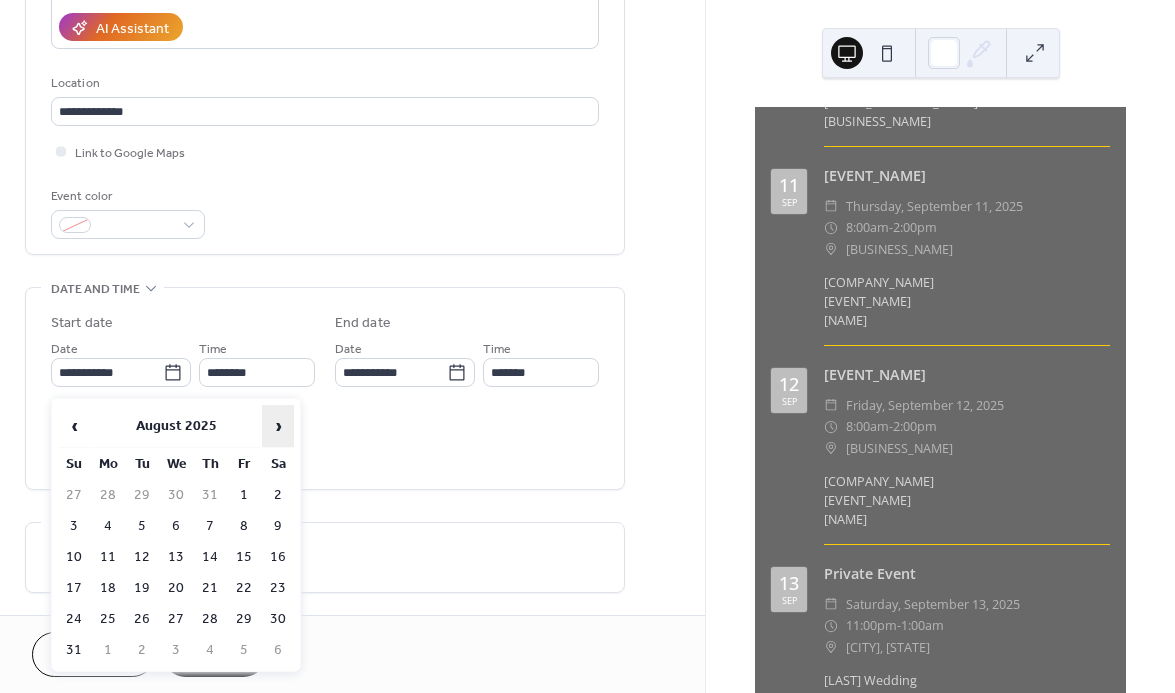 click on "›" at bounding box center [278, 426] 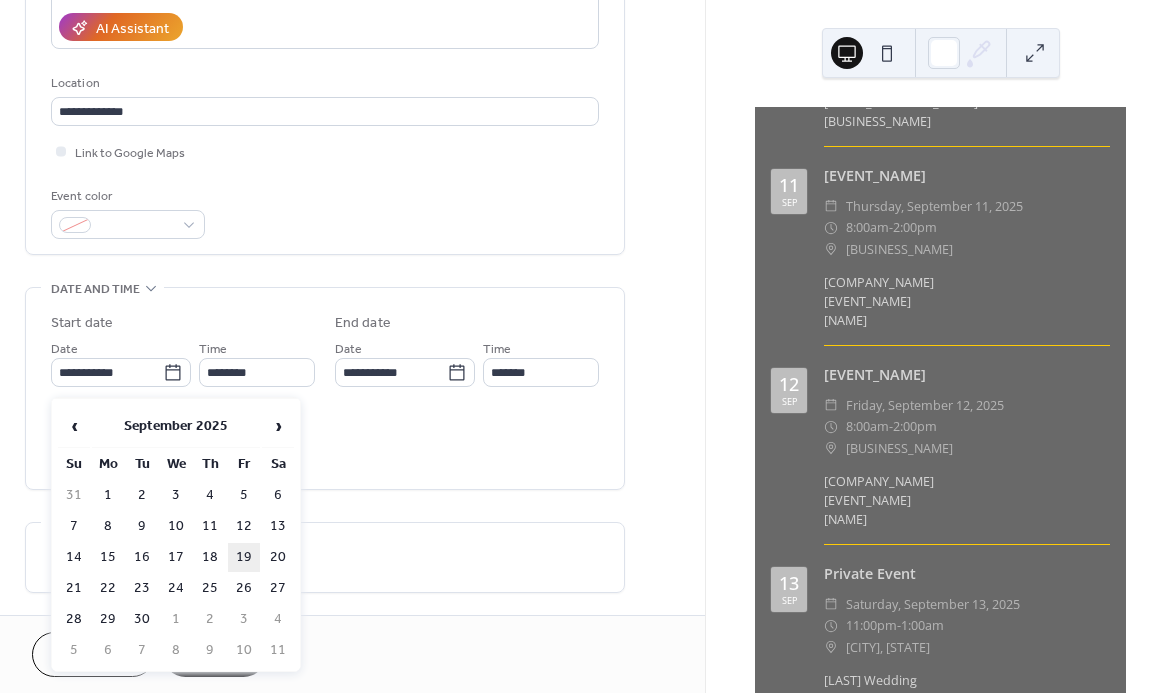 click on "19" at bounding box center (244, 557) 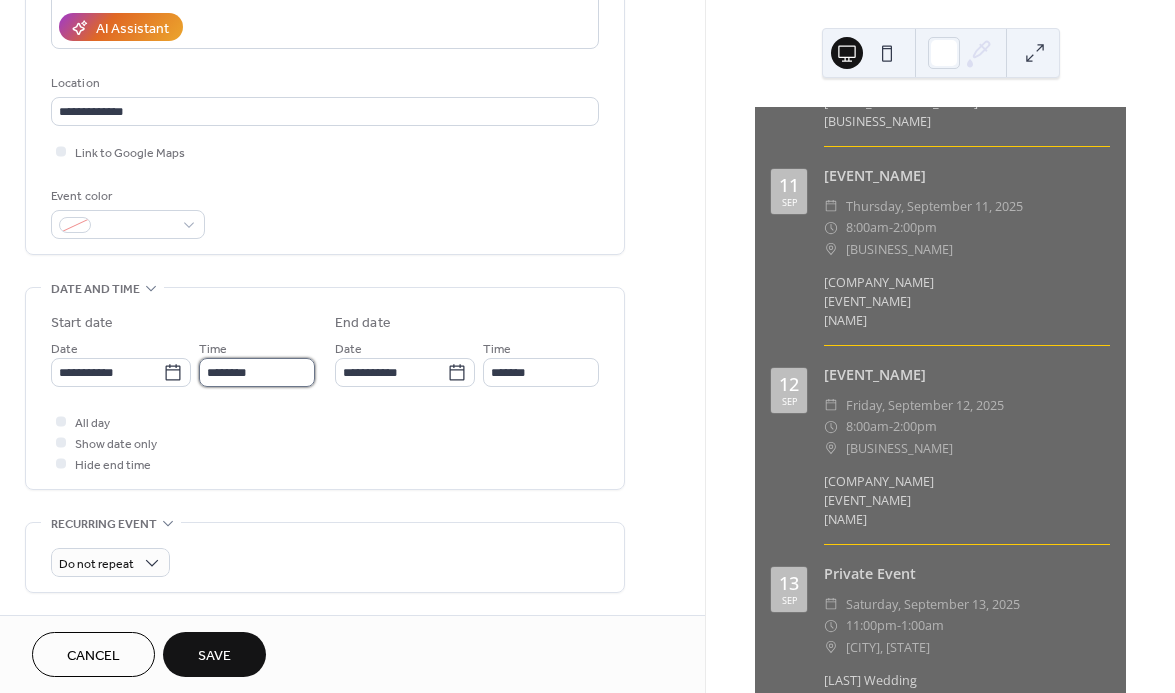 click on "********" at bounding box center (257, 372) 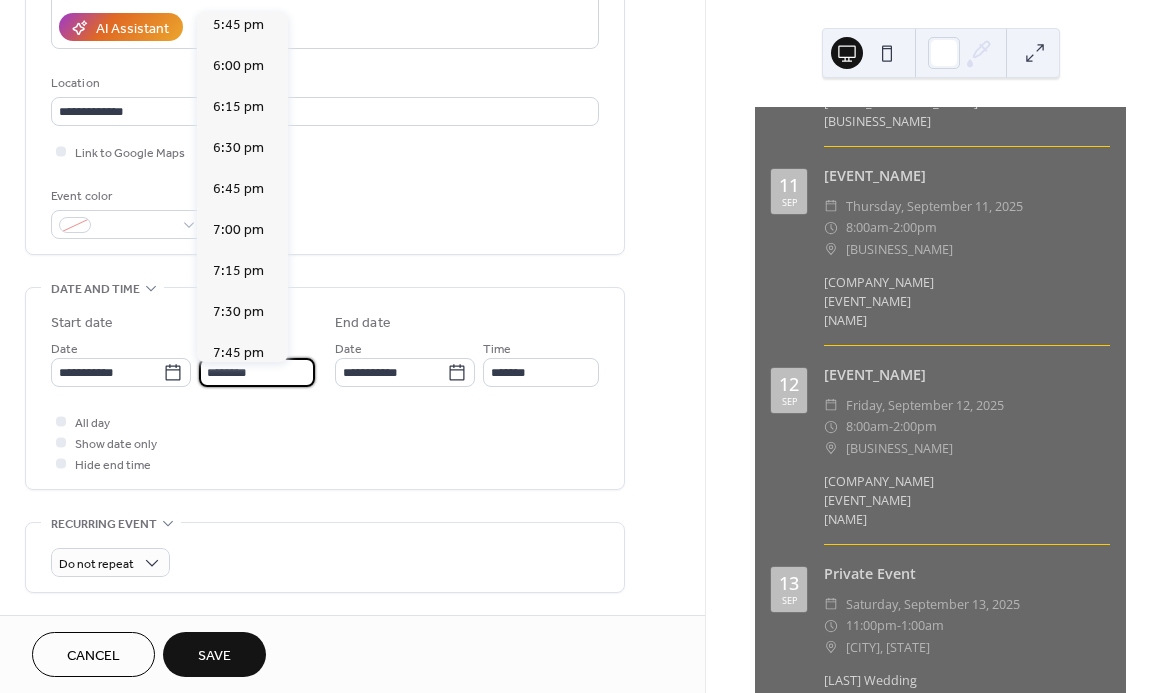 scroll, scrollTop: 2908, scrollLeft: 0, axis: vertical 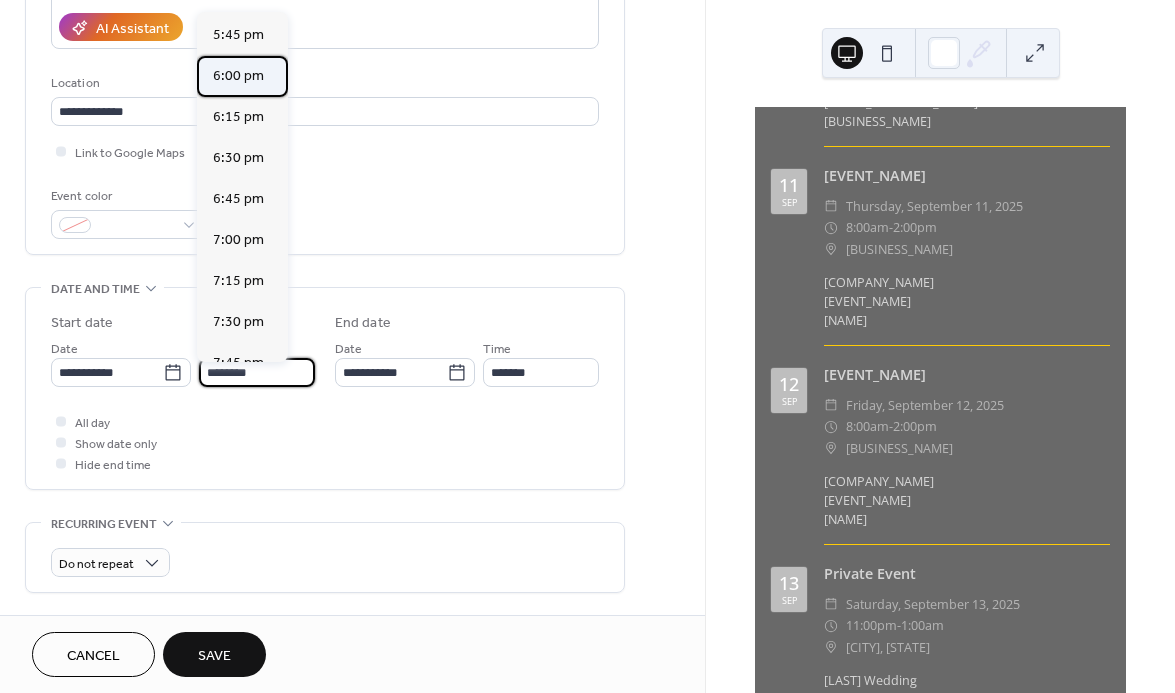 click on "6:00 pm" at bounding box center (238, 76) 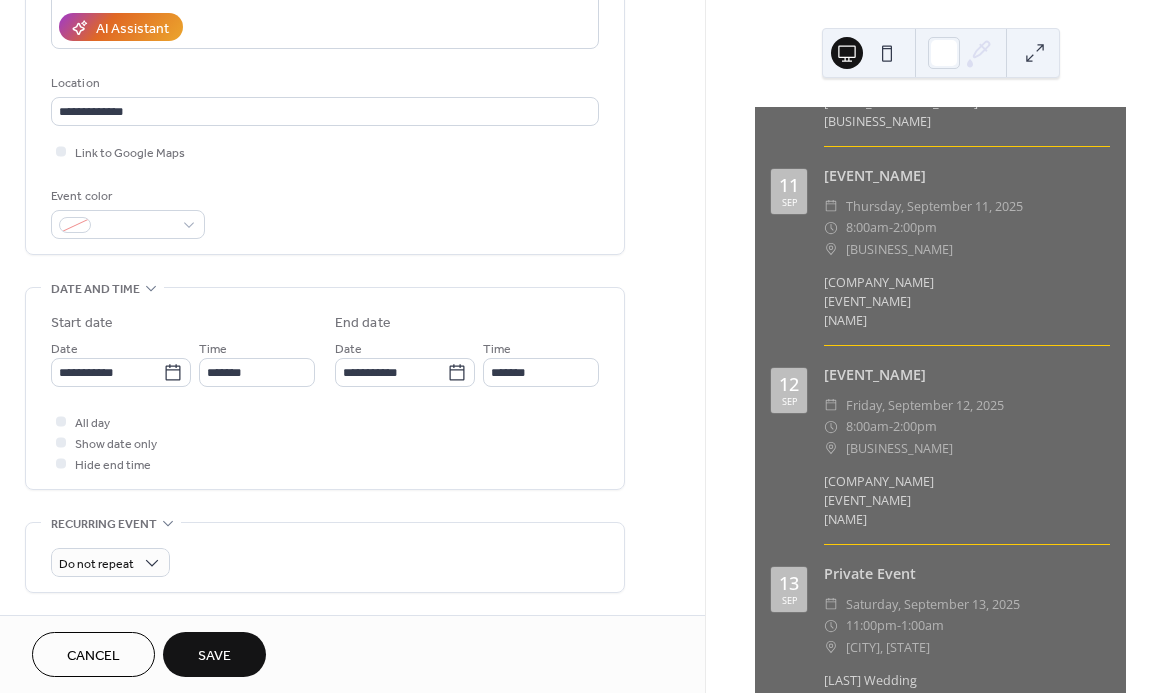 type on "*******" 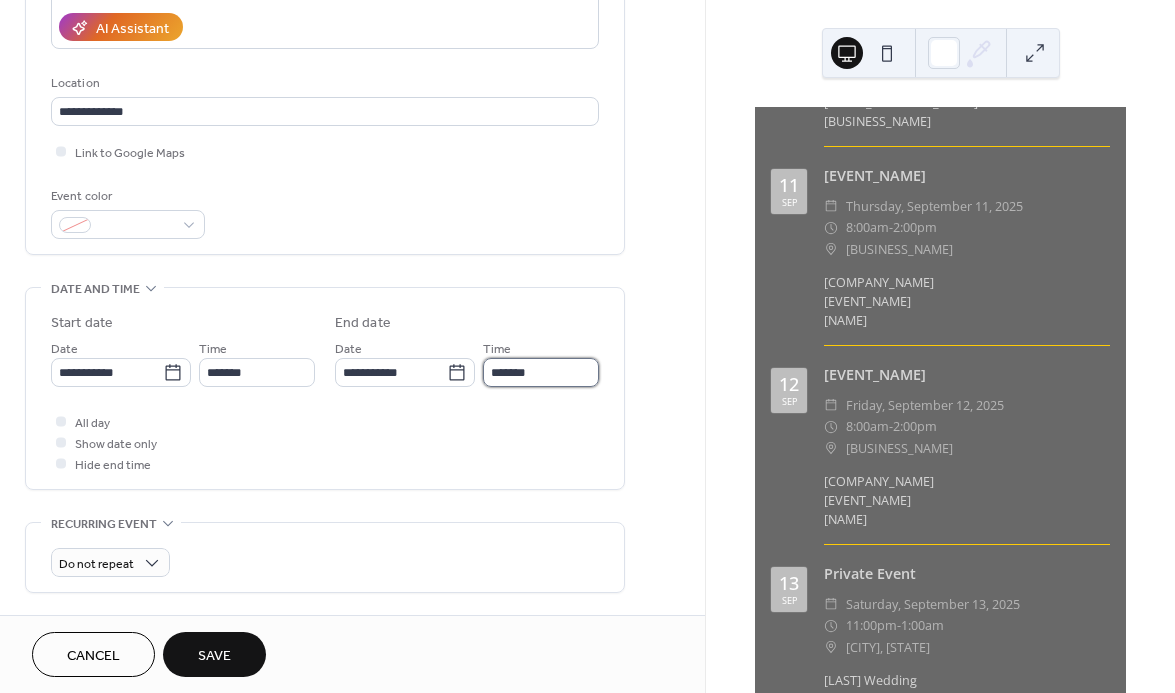 click on "*******" at bounding box center [541, 372] 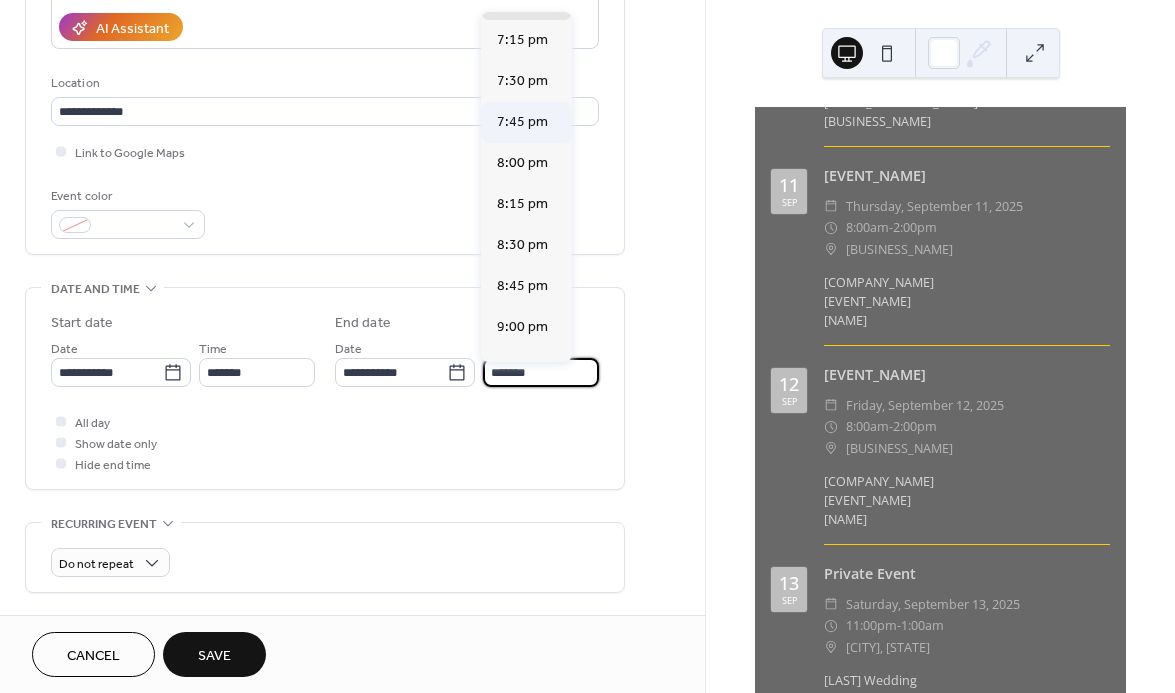 scroll, scrollTop: 190, scrollLeft: 0, axis: vertical 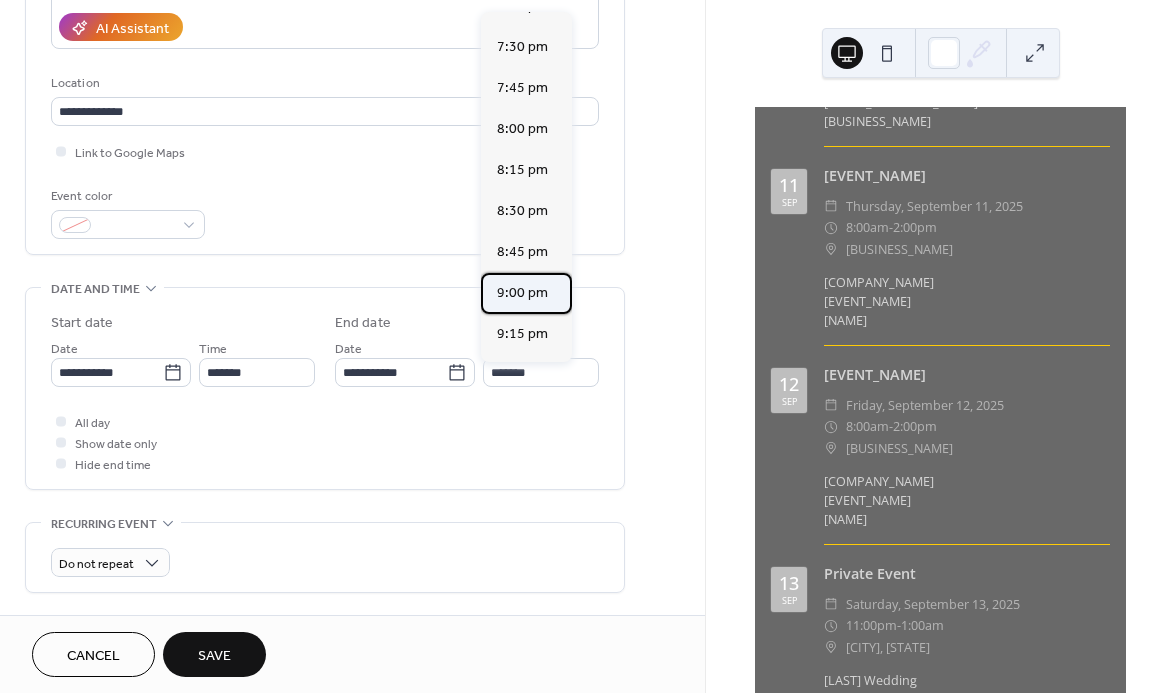 click on "9:00 pm" at bounding box center [522, 293] 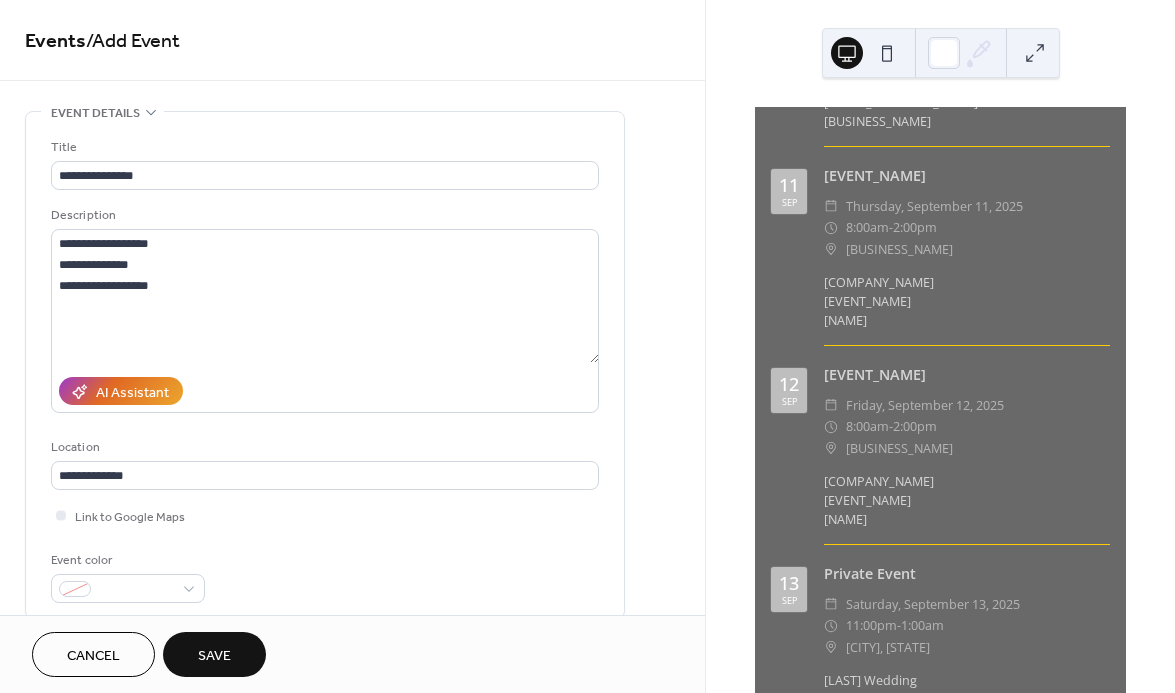 scroll, scrollTop: 0, scrollLeft: 0, axis: both 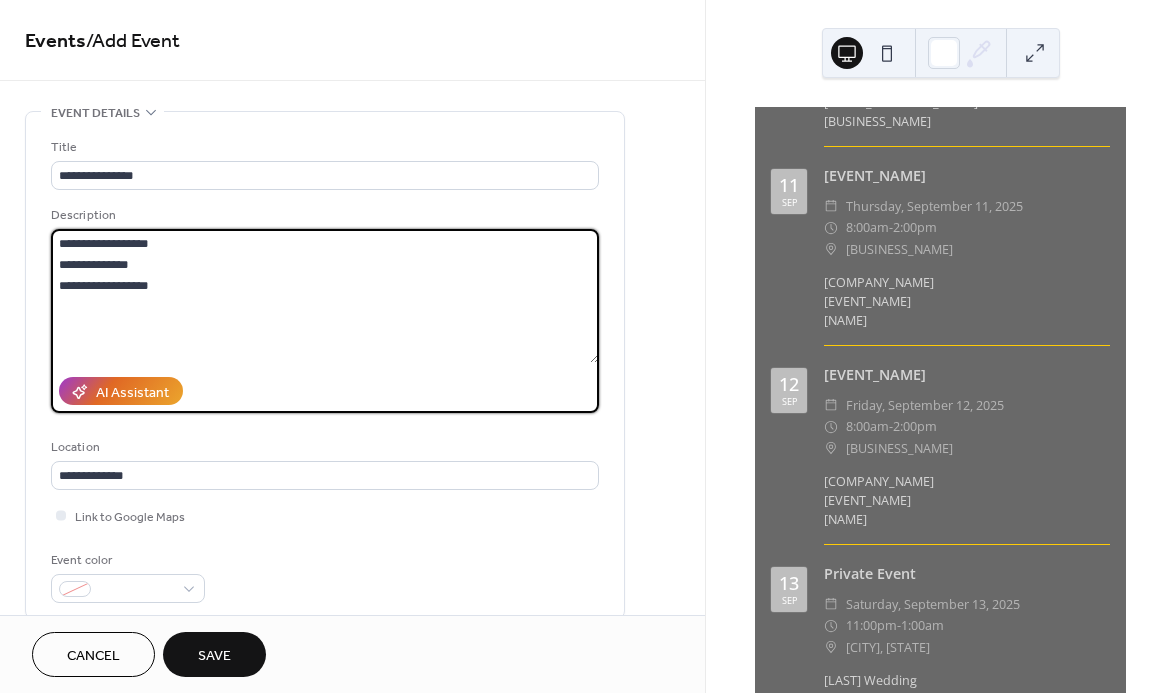 click on "**********" at bounding box center [325, 296] 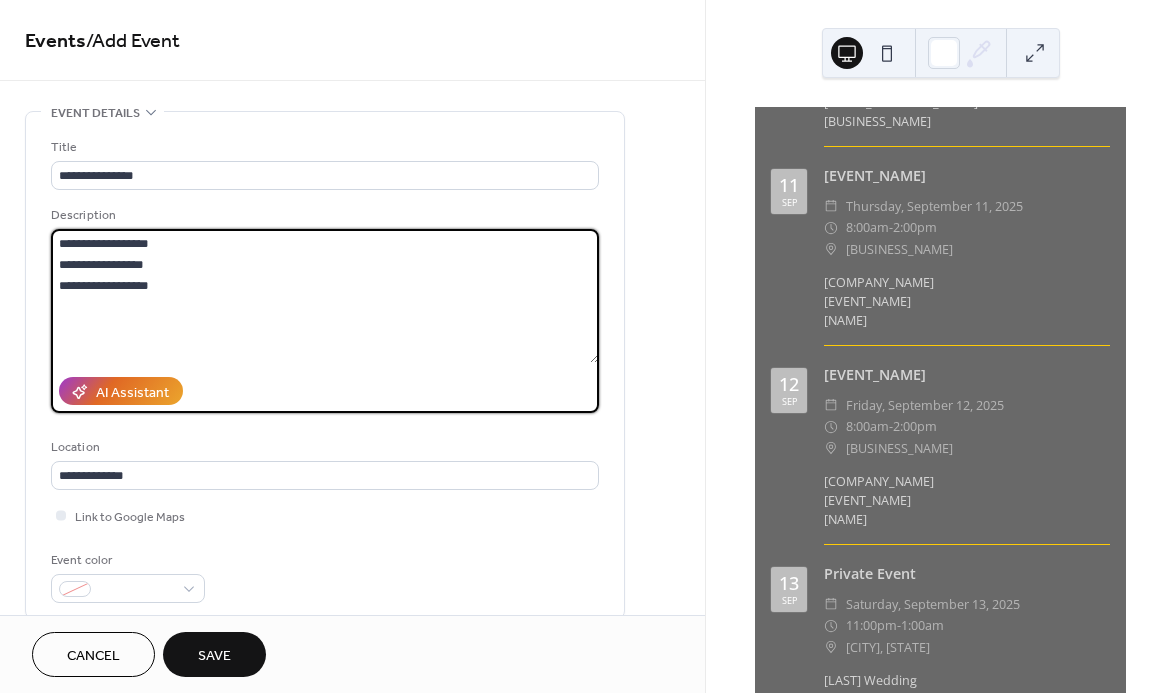 type on "**********" 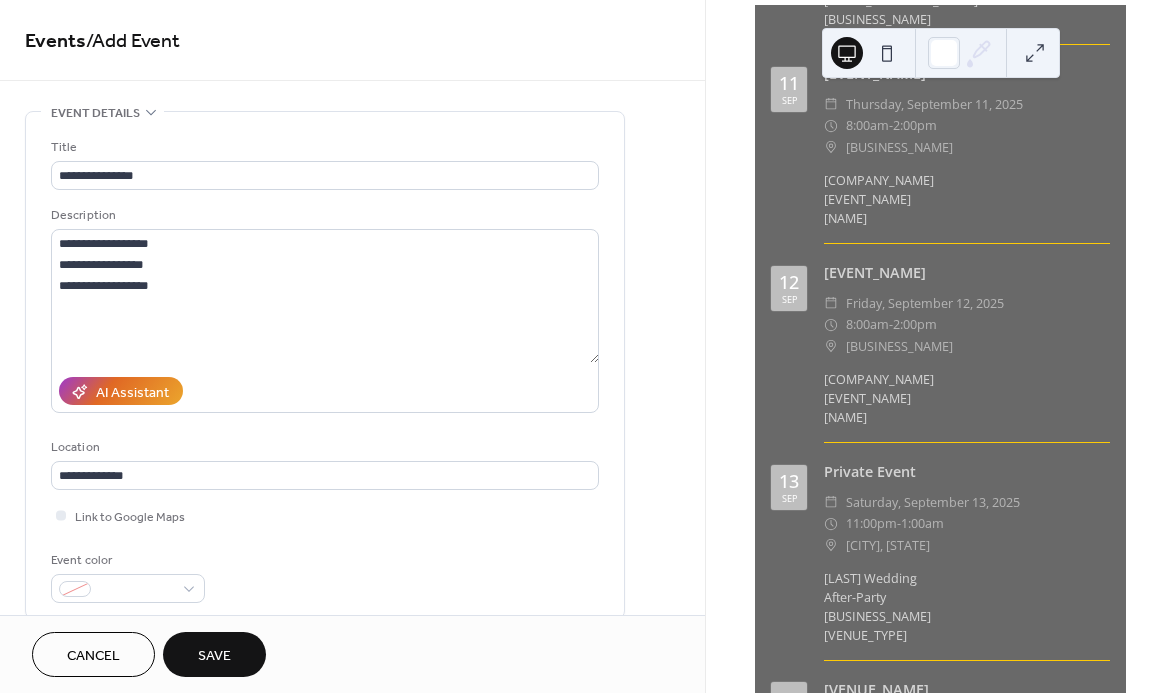 scroll, scrollTop: 104, scrollLeft: 0, axis: vertical 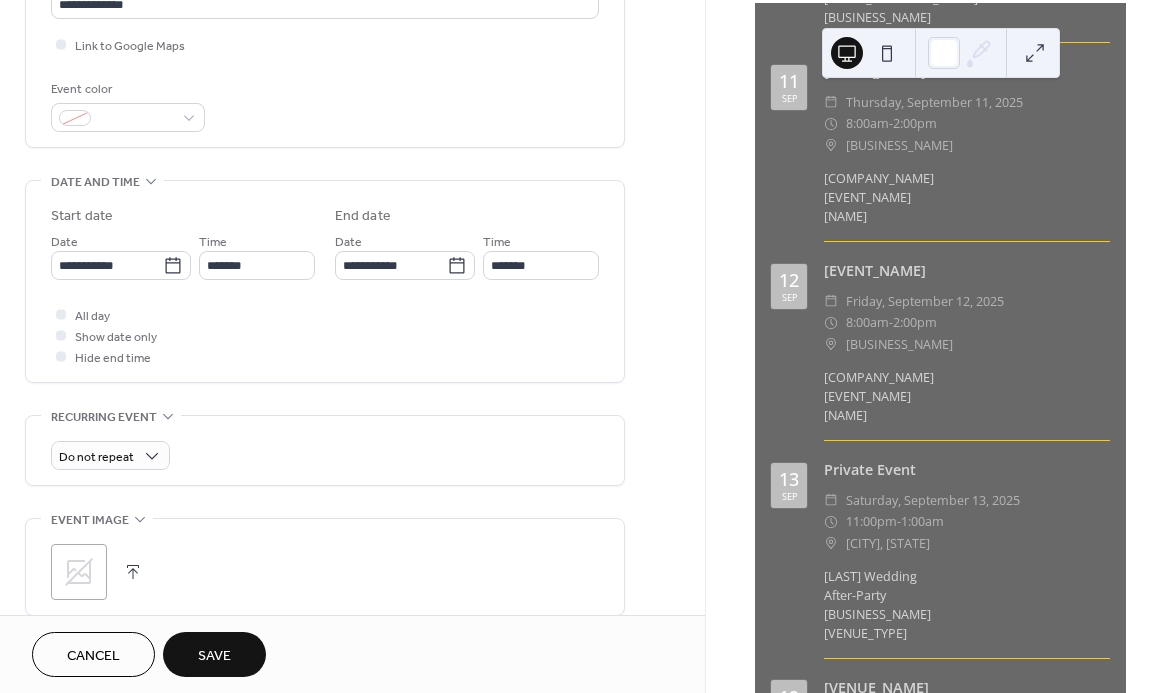 click on "Save" at bounding box center [214, 654] 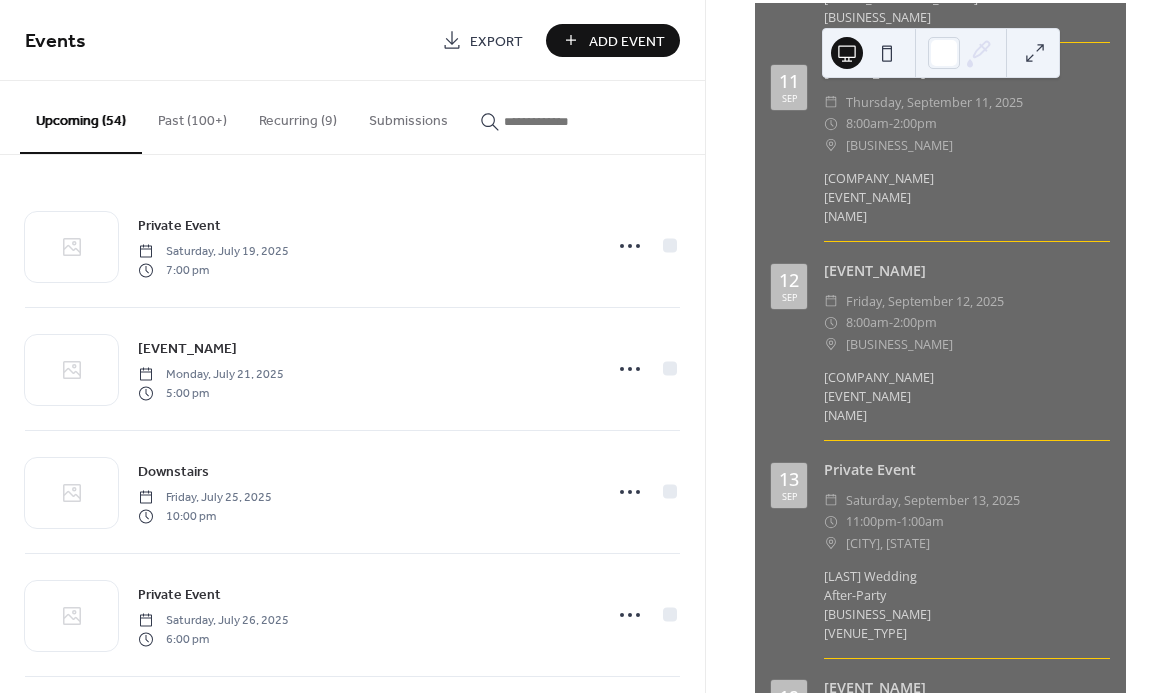 click on "Add Event" at bounding box center [627, 41] 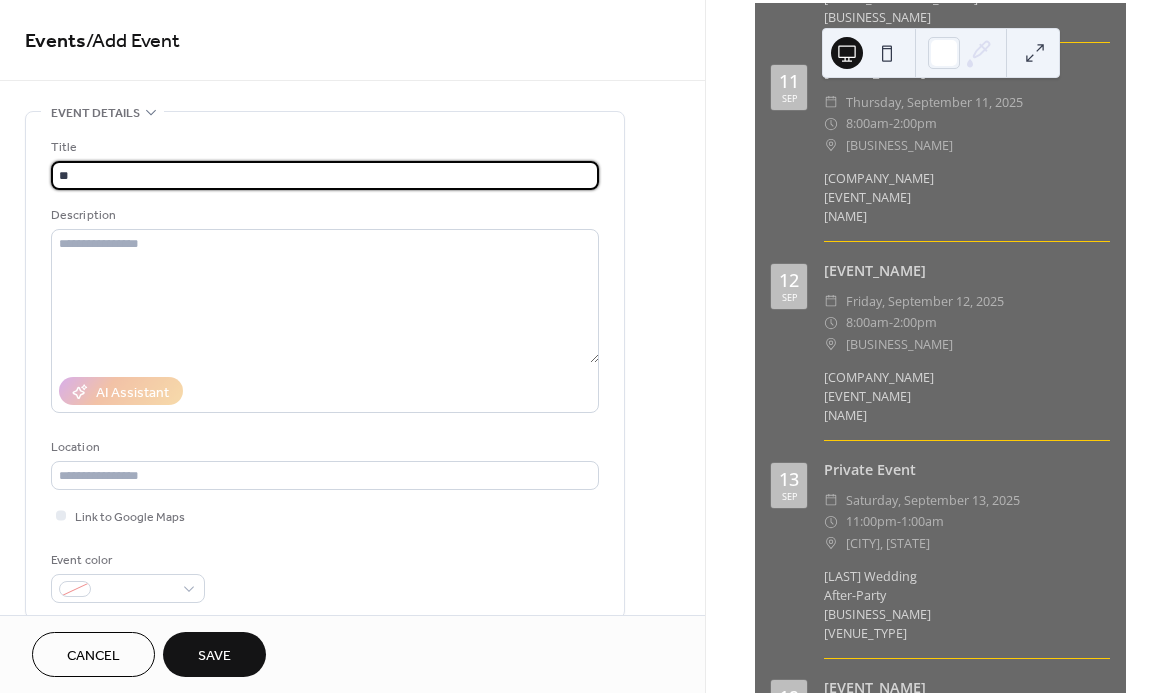 type on "*" 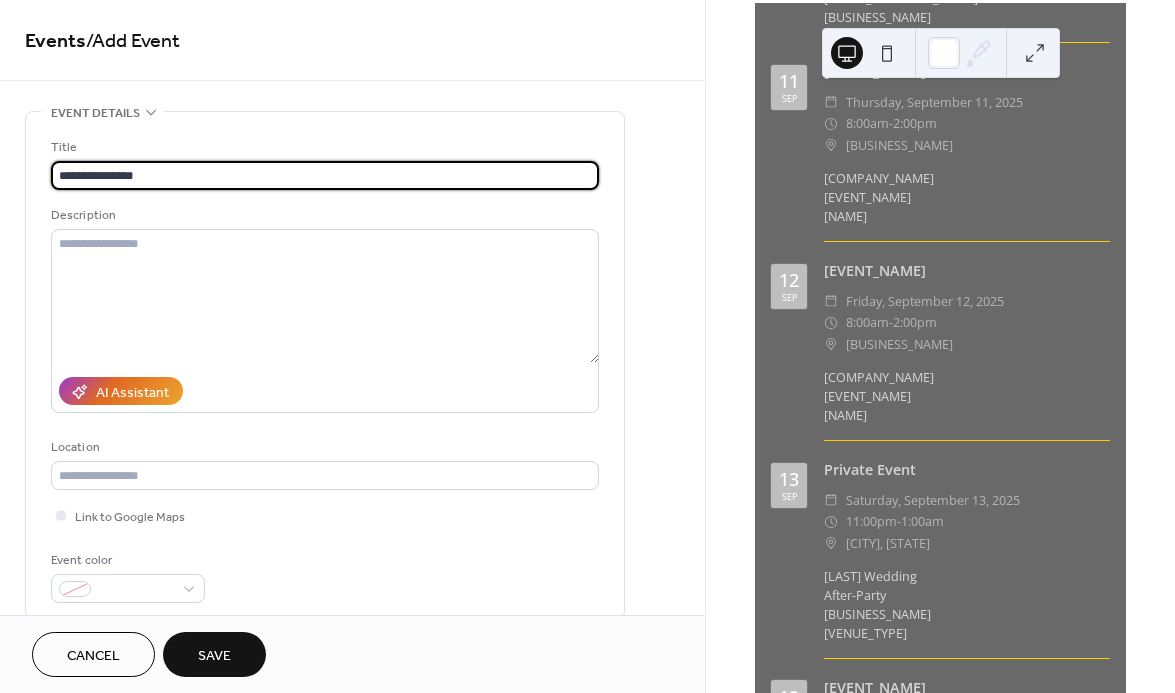 type on "**********" 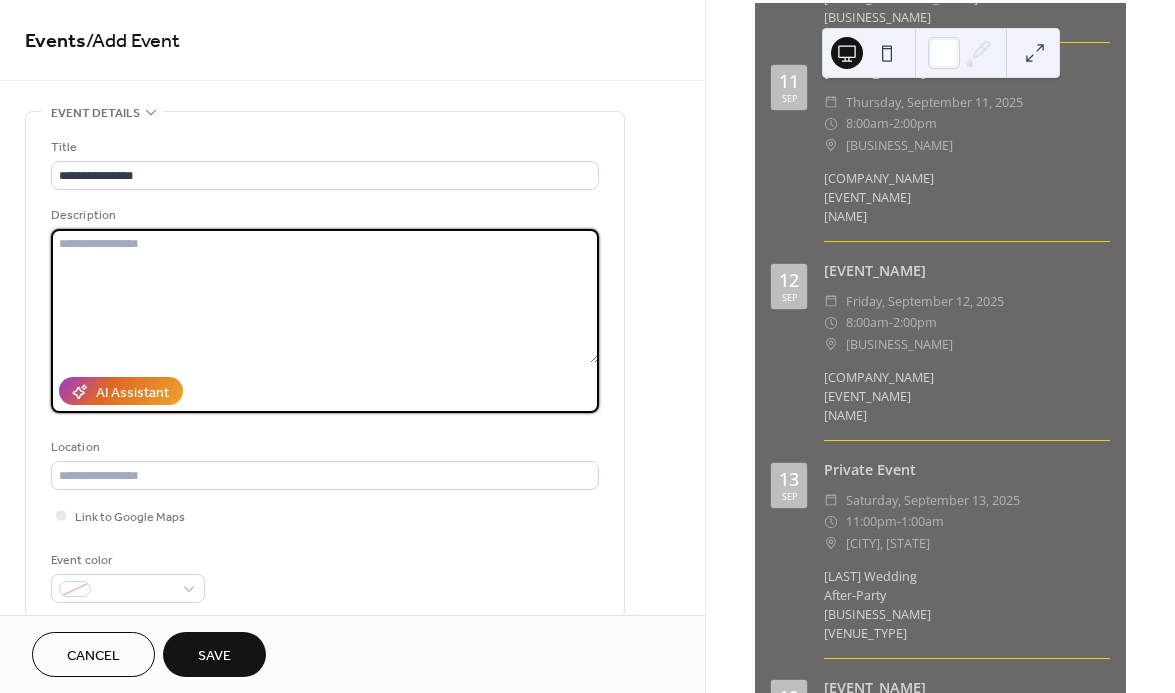 type on "*" 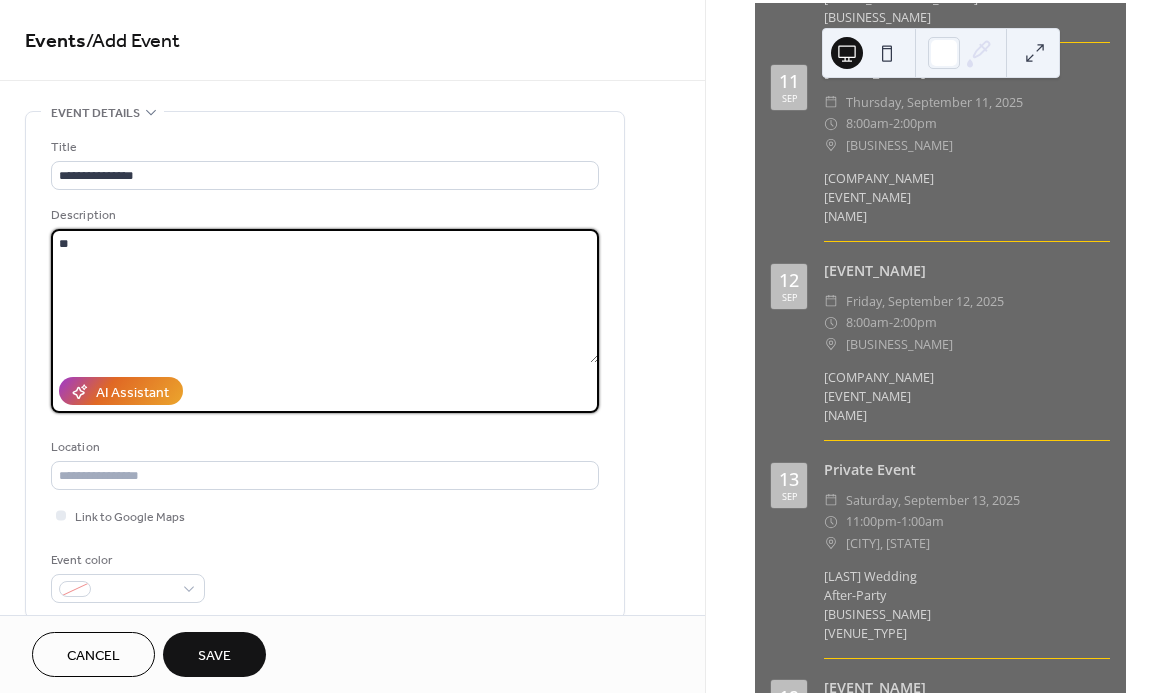 type on "*" 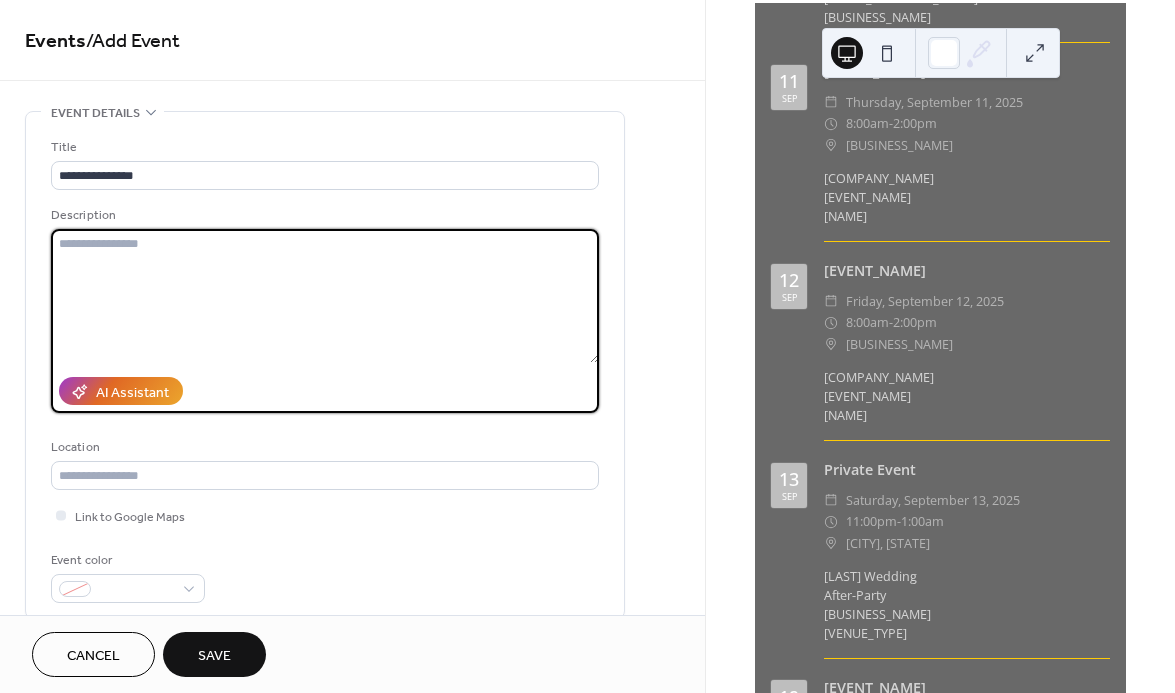 type on "*" 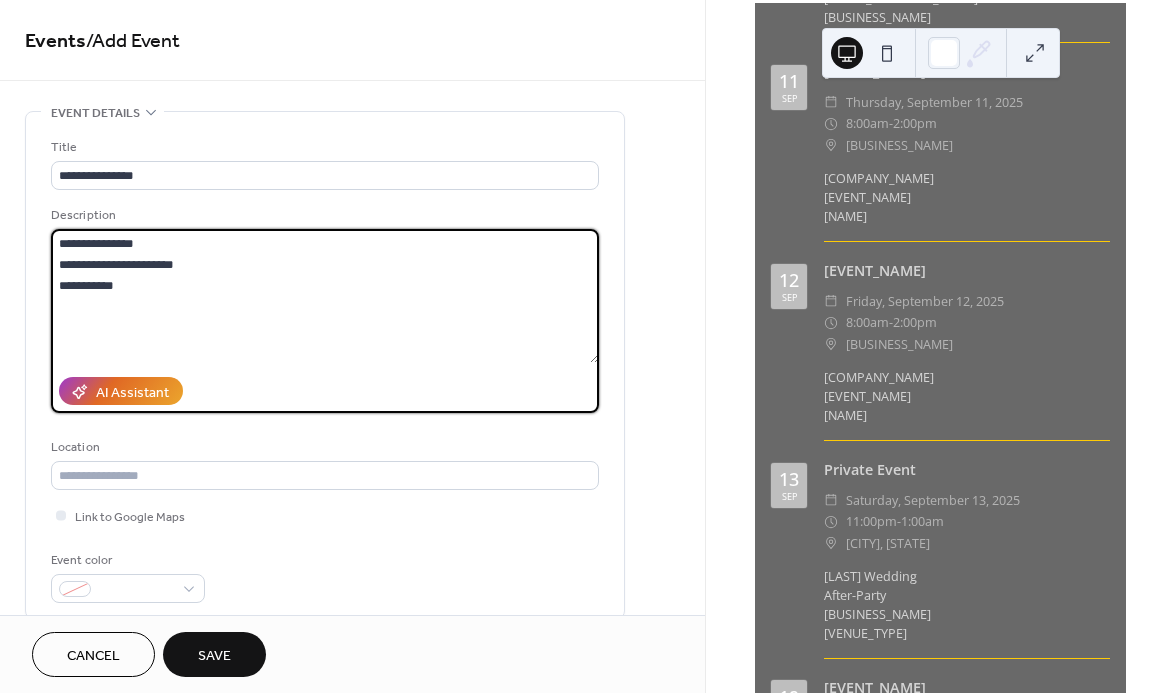 click on "**********" at bounding box center (325, 296) 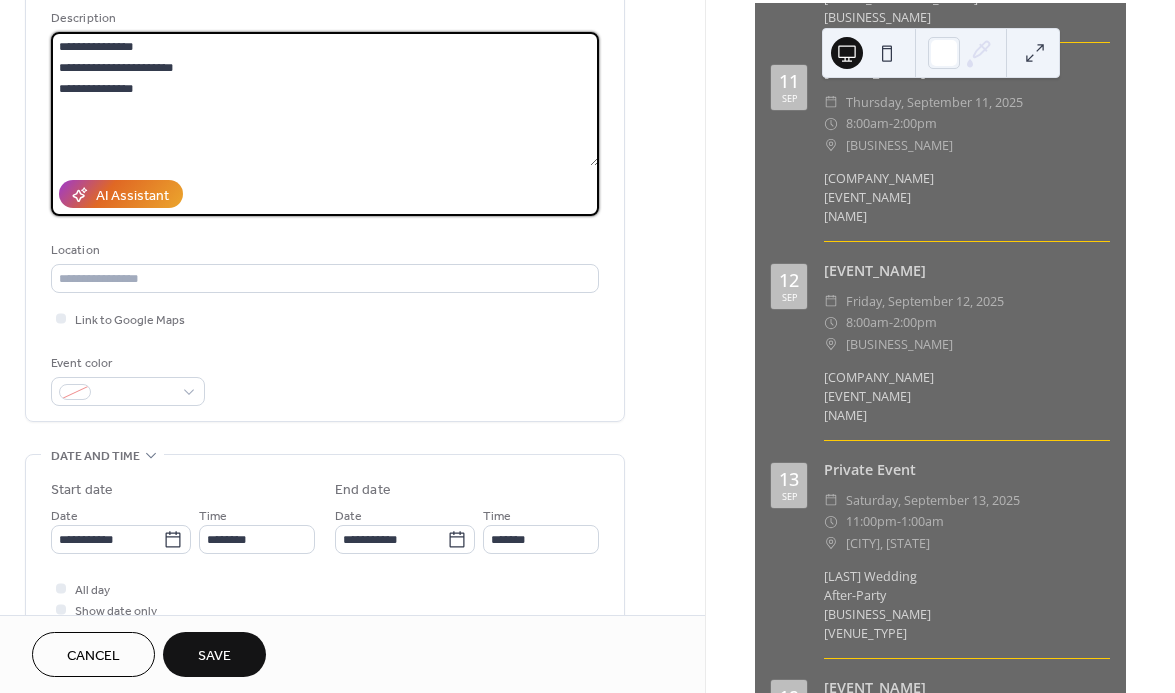 scroll, scrollTop: 212, scrollLeft: 0, axis: vertical 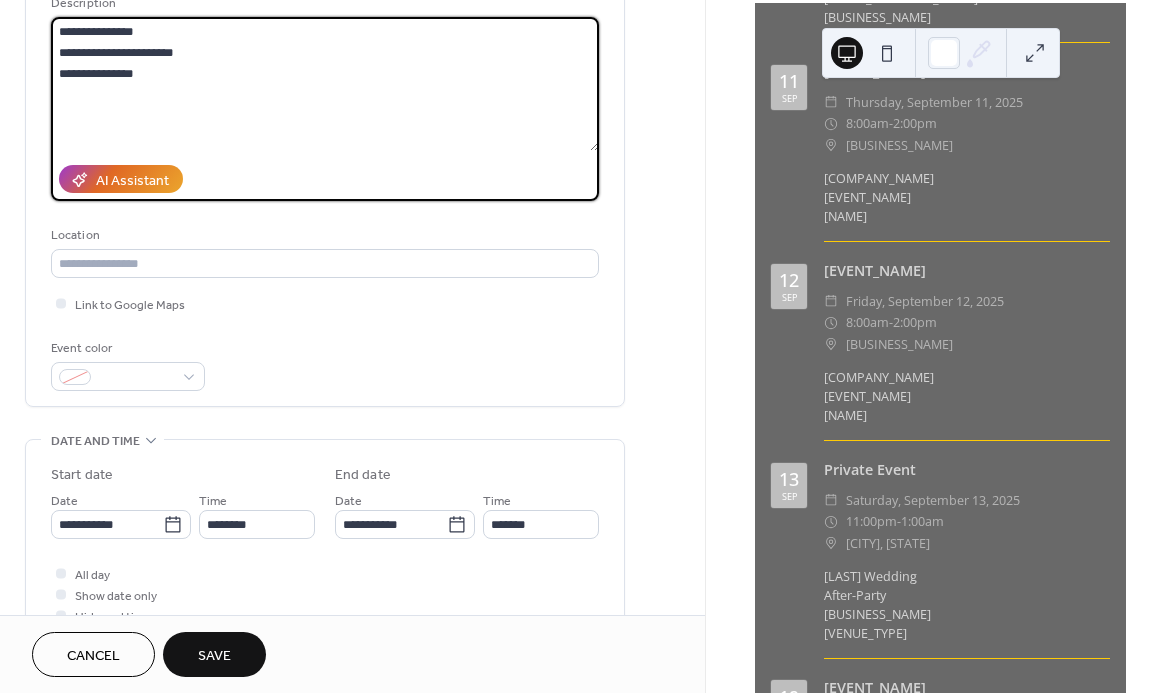 click on "**********" at bounding box center [325, 84] 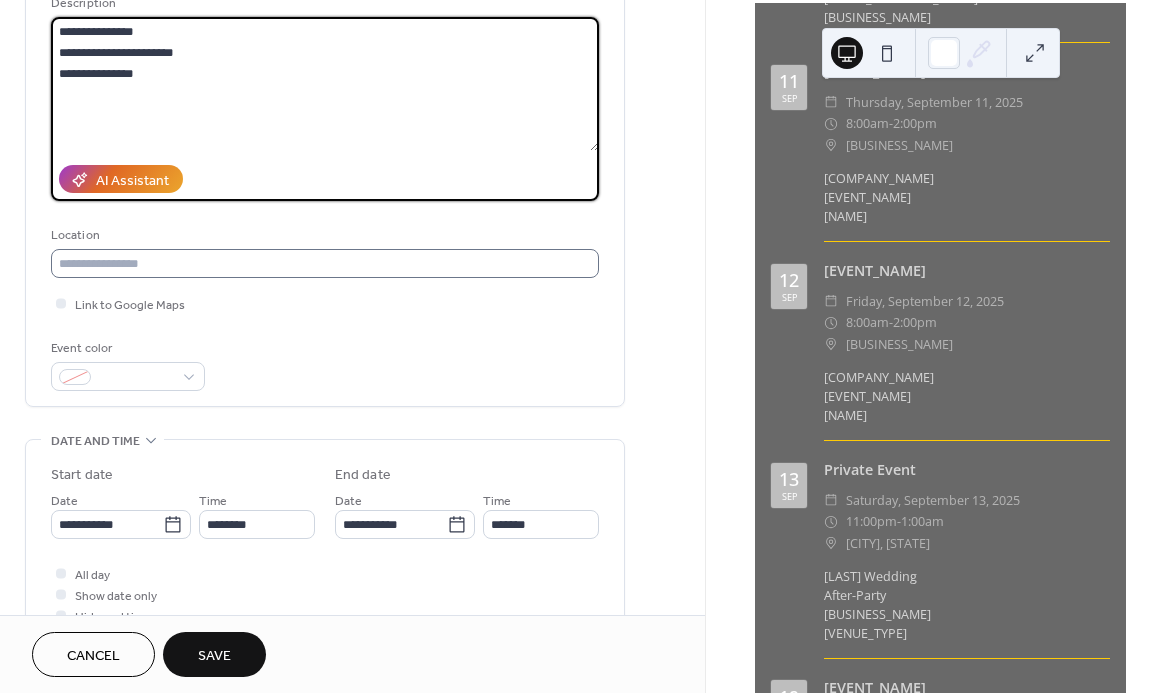 type on "**********" 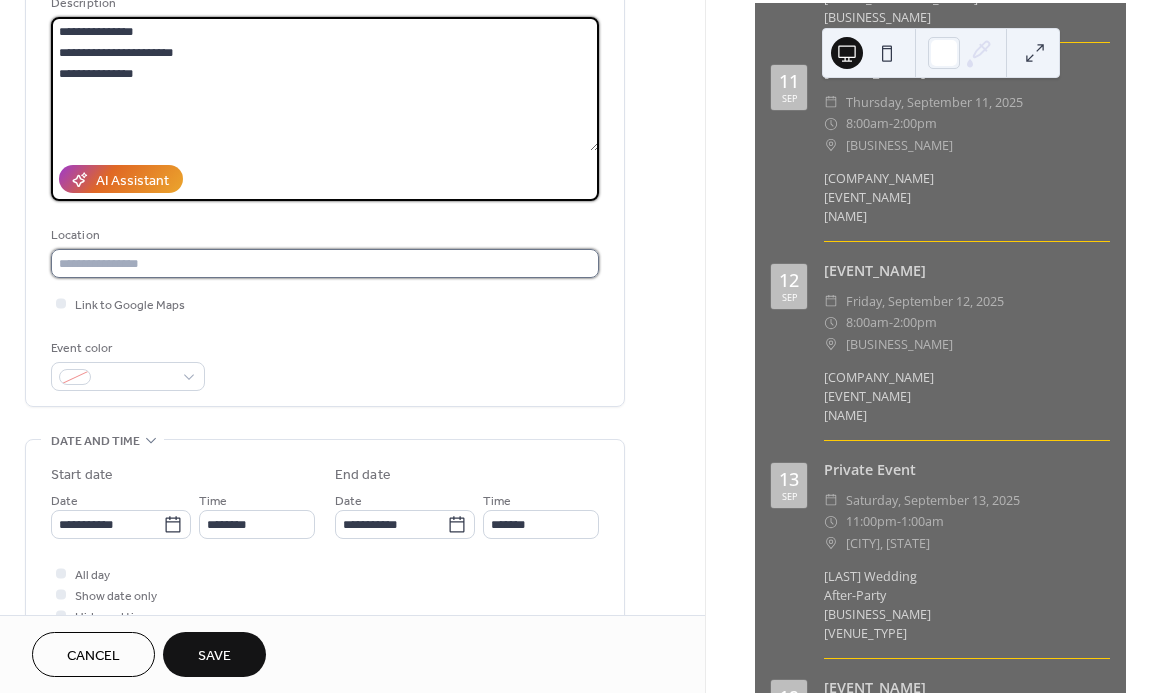 click at bounding box center (325, 263) 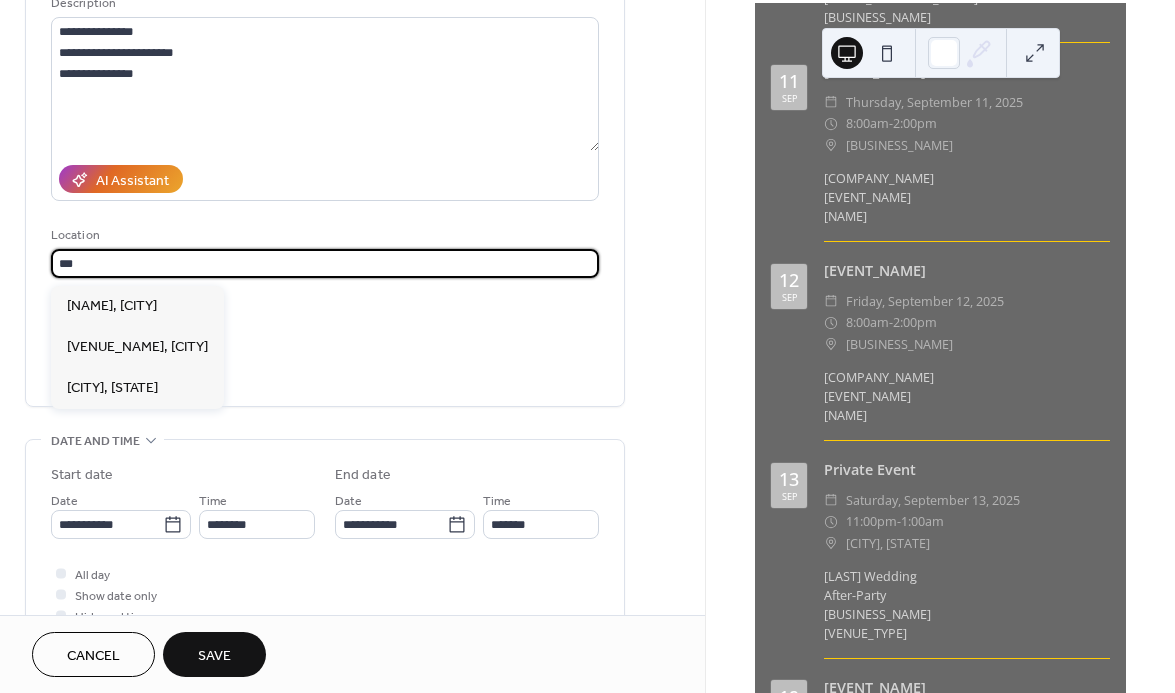 scroll, scrollTop: 0, scrollLeft: 0, axis: both 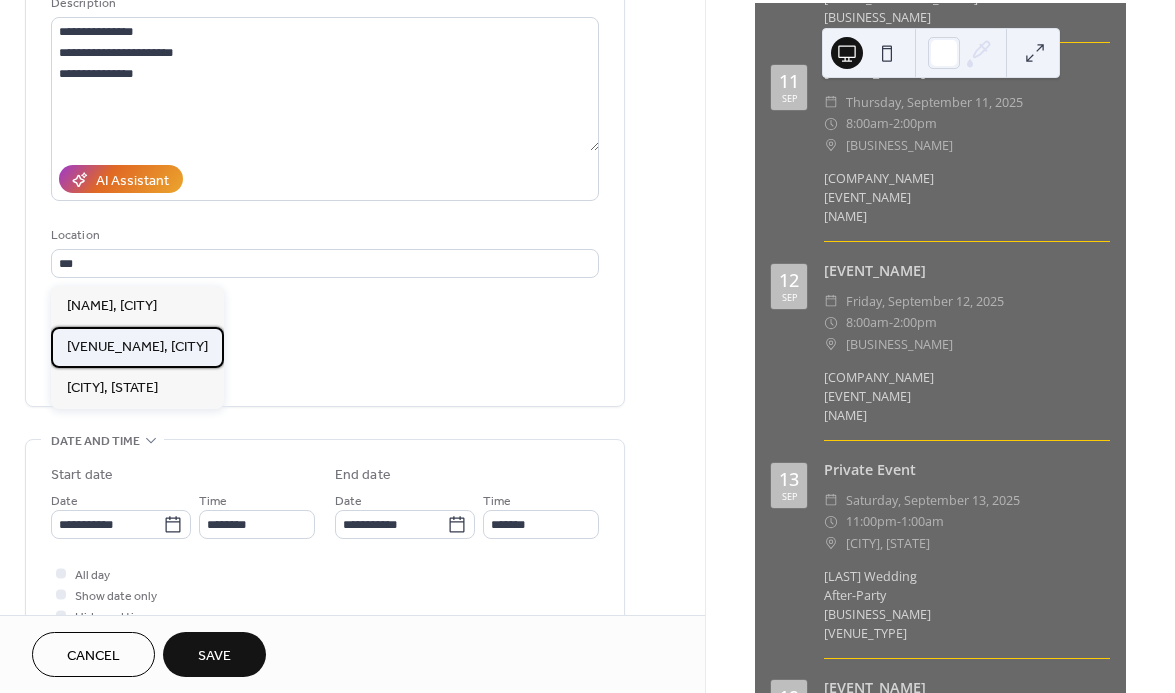 click on "[VENUE_NAME], [CITY]" at bounding box center [137, 347] 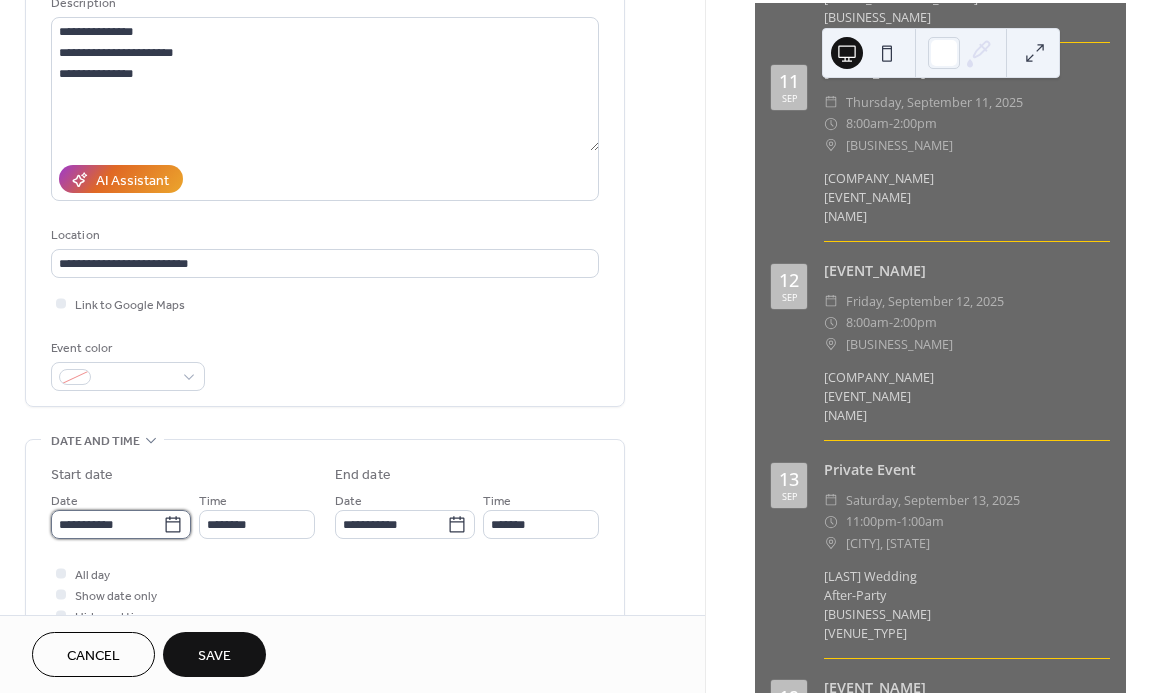 click on "**********" at bounding box center (107, 524) 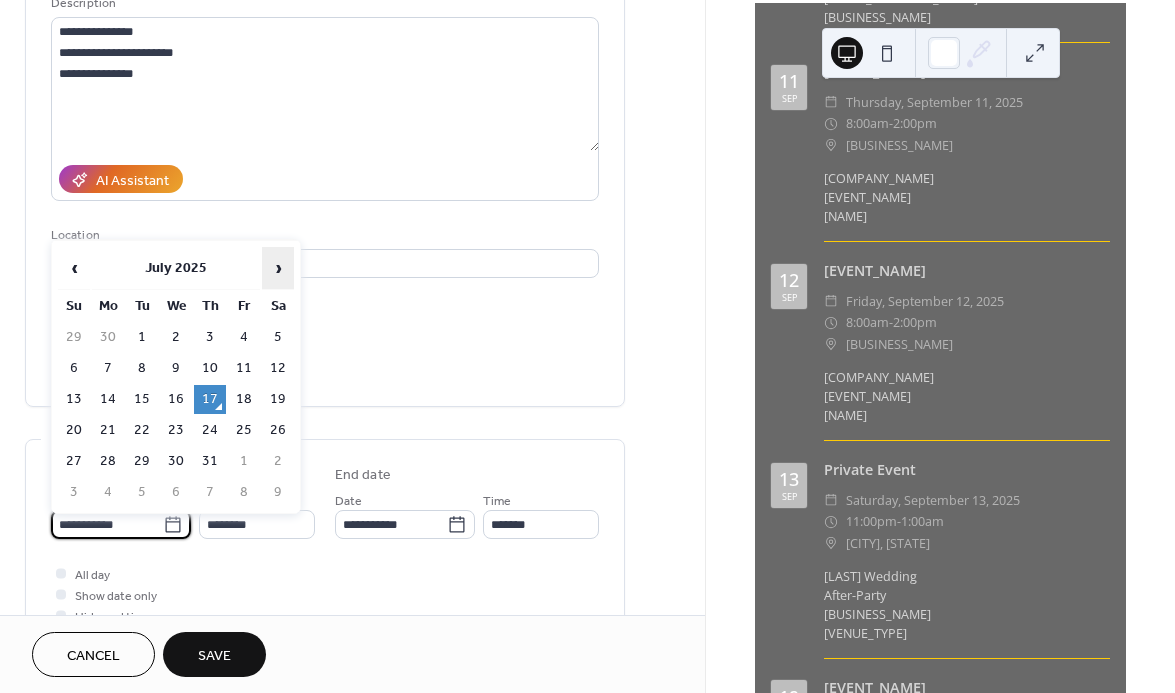 click on "›" at bounding box center [278, 268] 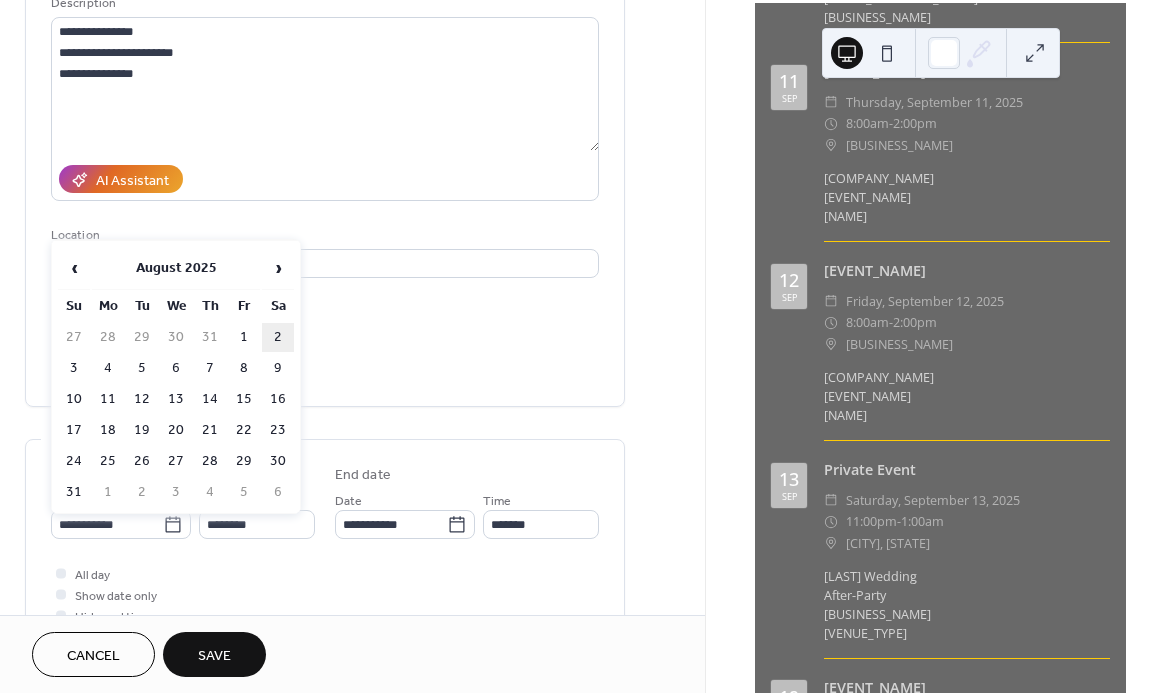 click on "2" at bounding box center (278, 337) 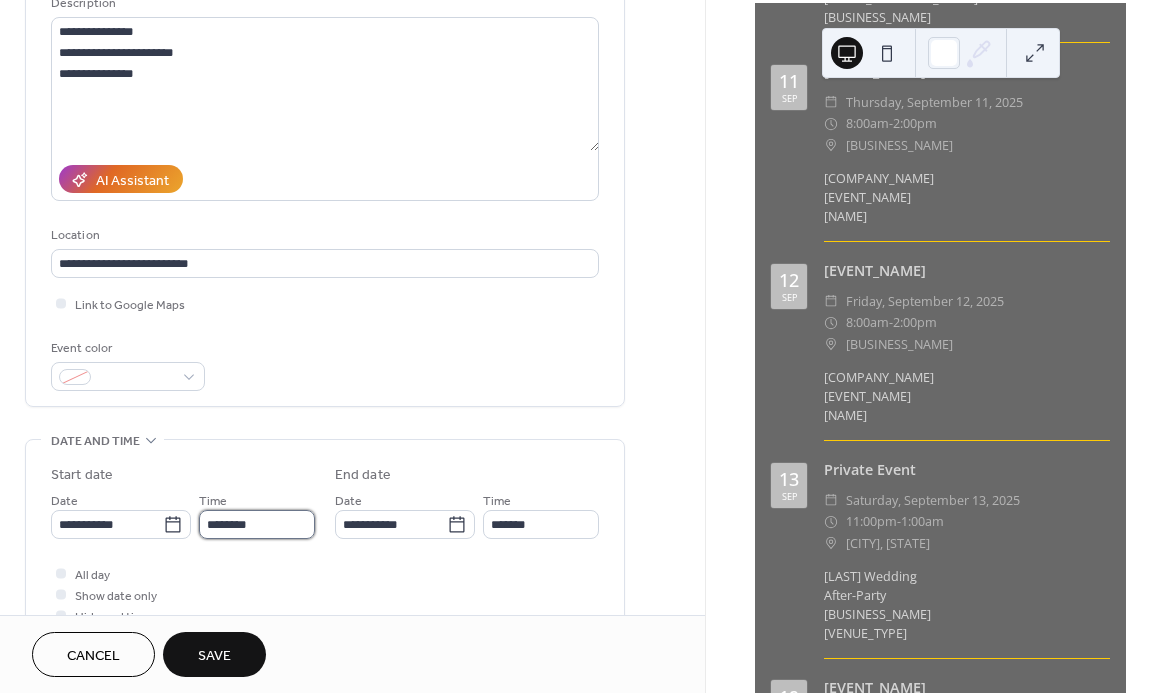 click on "********" at bounding box center (257, 524) 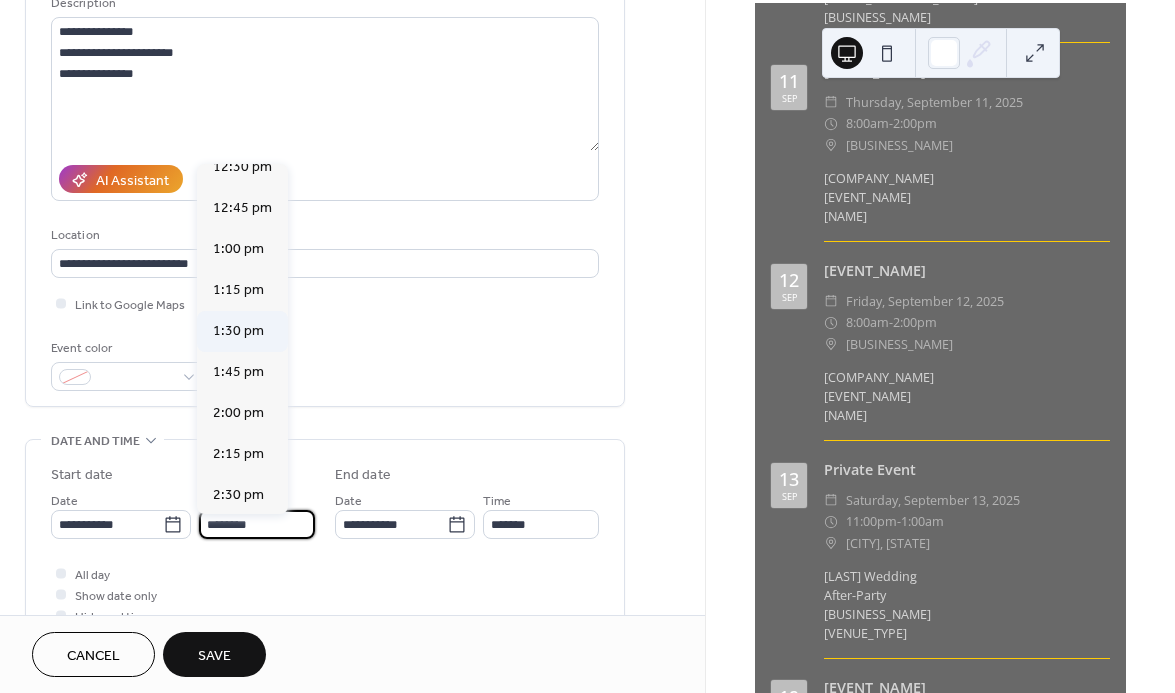 scroll, scrollTop: 2066, scrollLeft: 0, axis: vertical 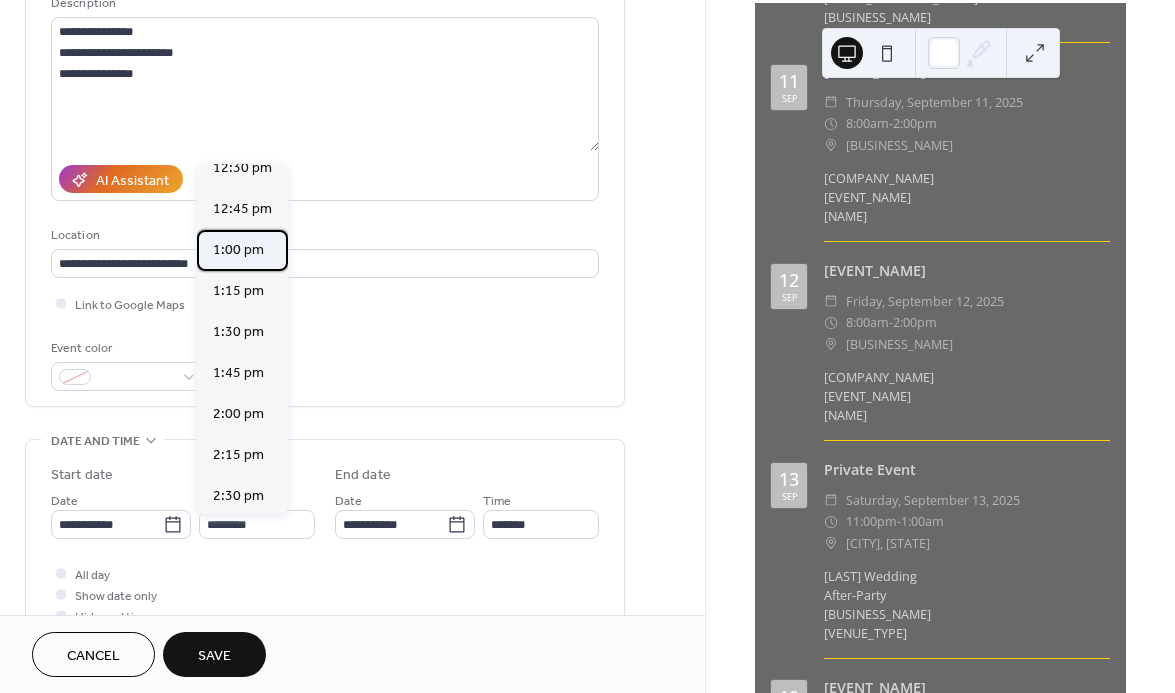 click on "1:00 pm" at bounding box center [238, 250] 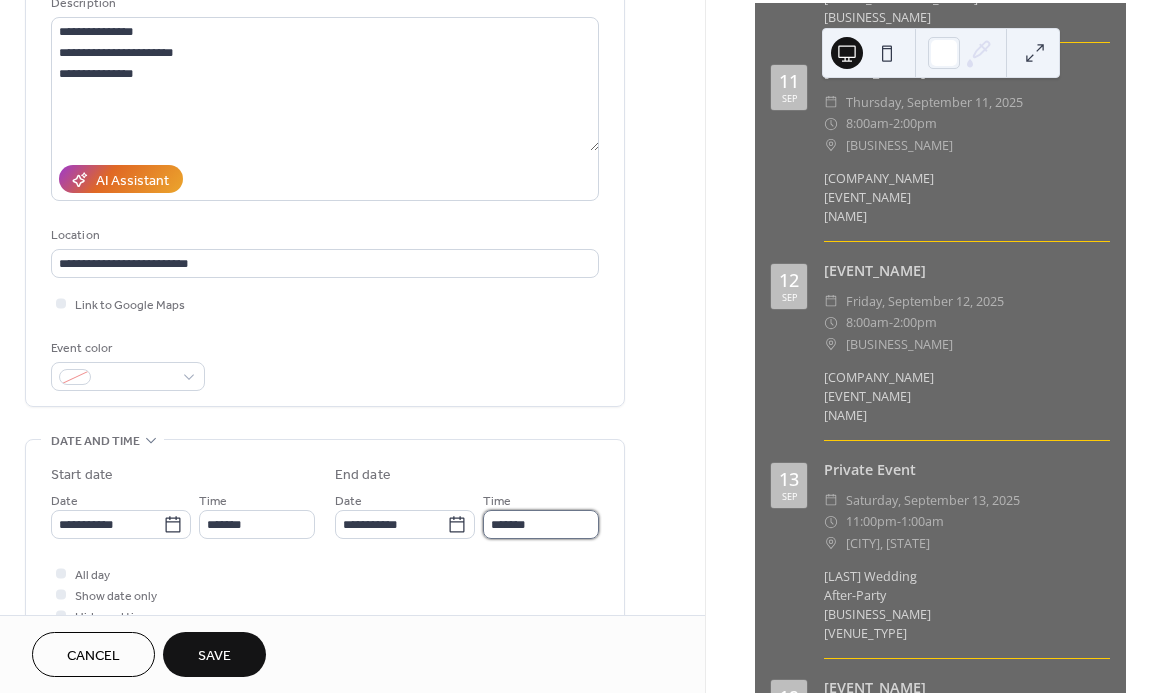 click on "*******" at bounding box center (541, 524) 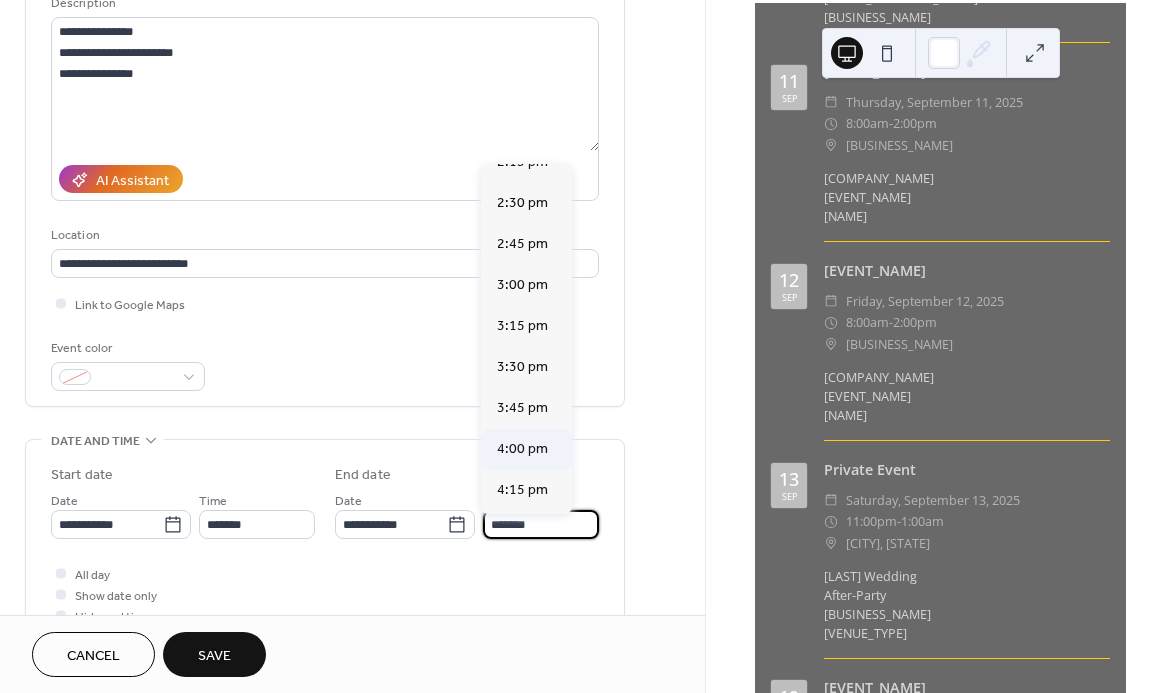 scroll, scrollTop: 192, scrollLeft: 0, axis: vertical 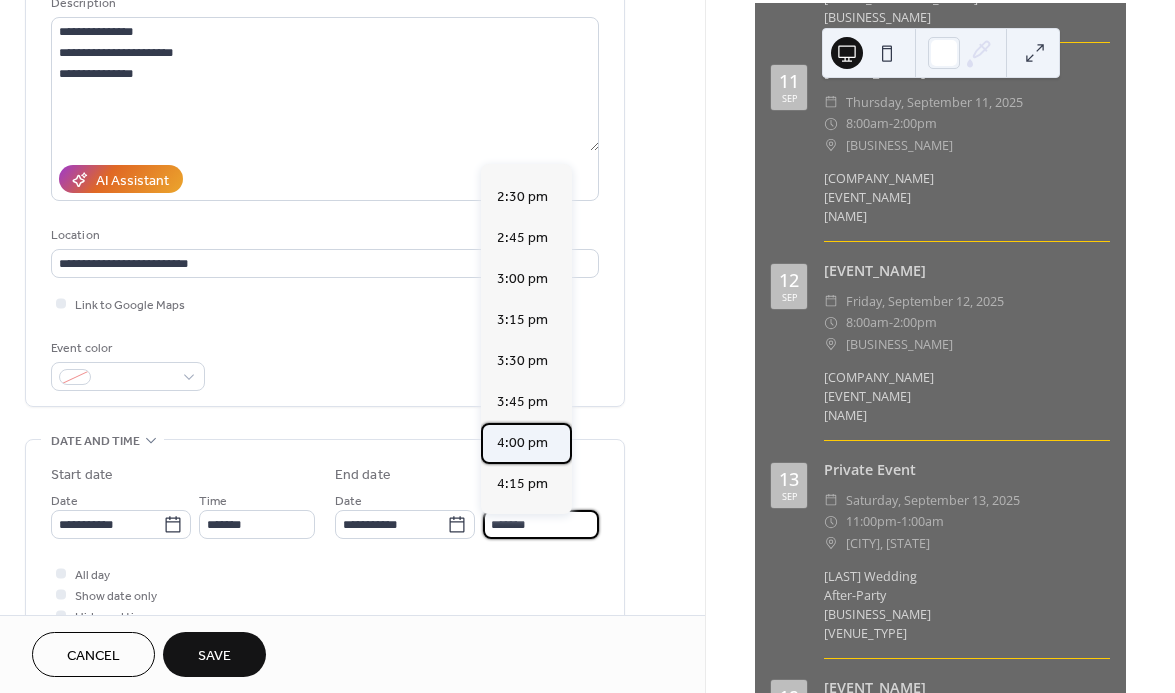 click on "4:00 pm" at bounding box center (522, 443) 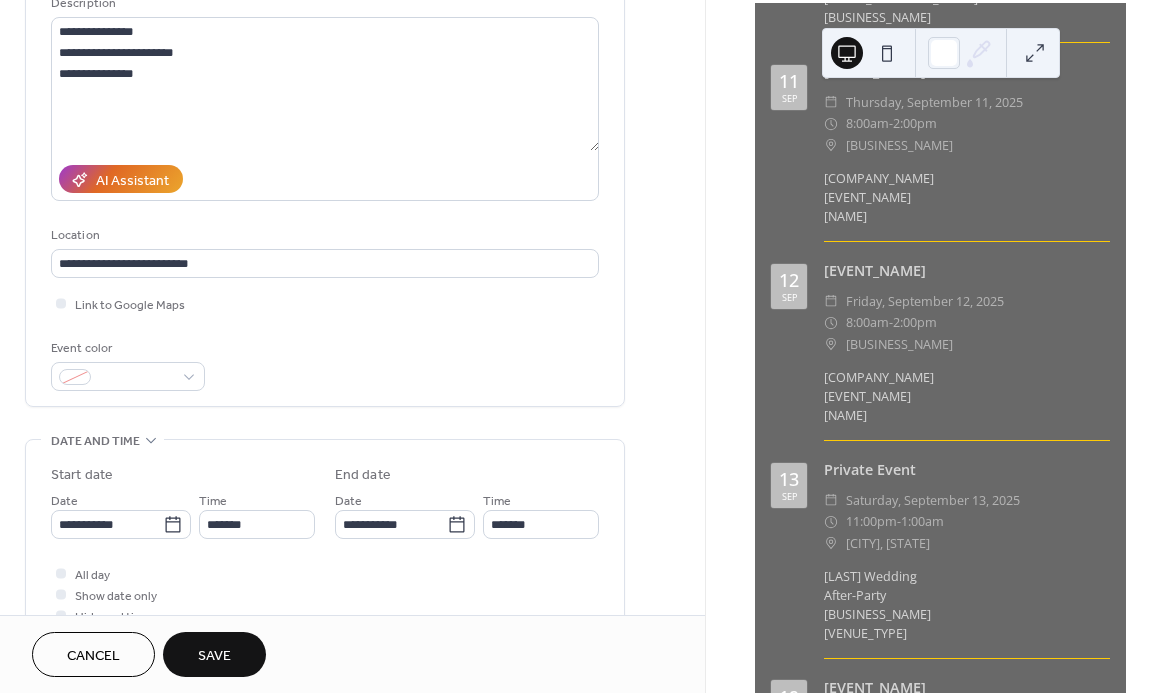 scroll, scrollTop: 436, scrollLeft: 0, axis: vertical 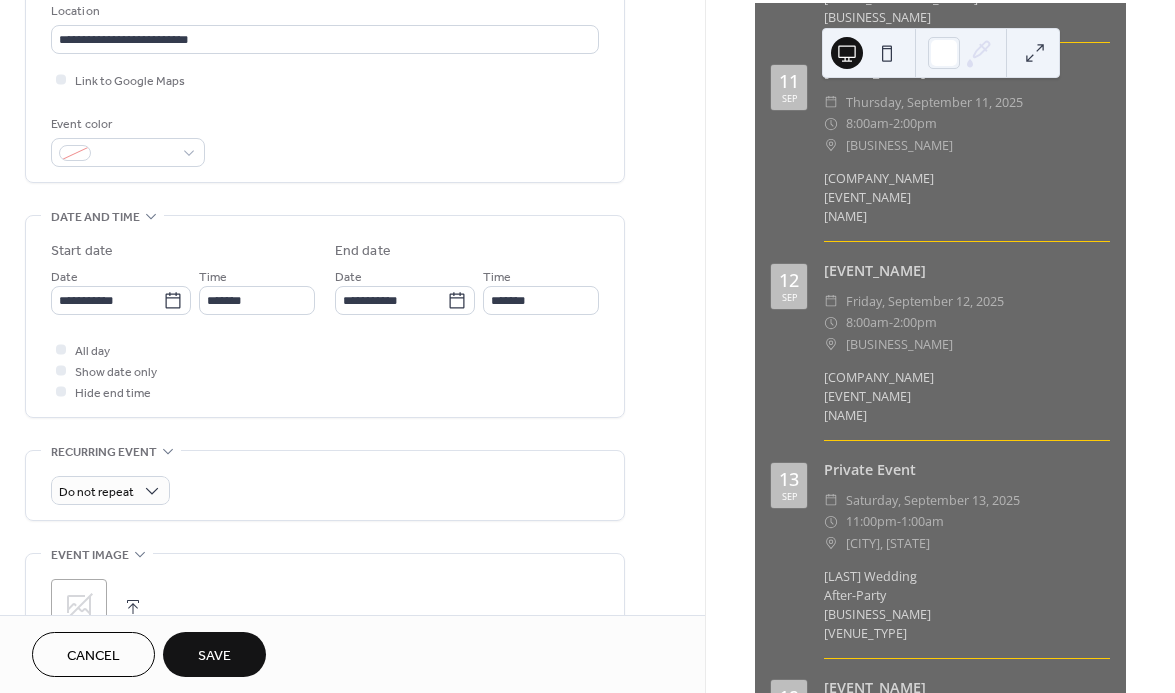 click on "Save" at bounding box center [214, 656] 